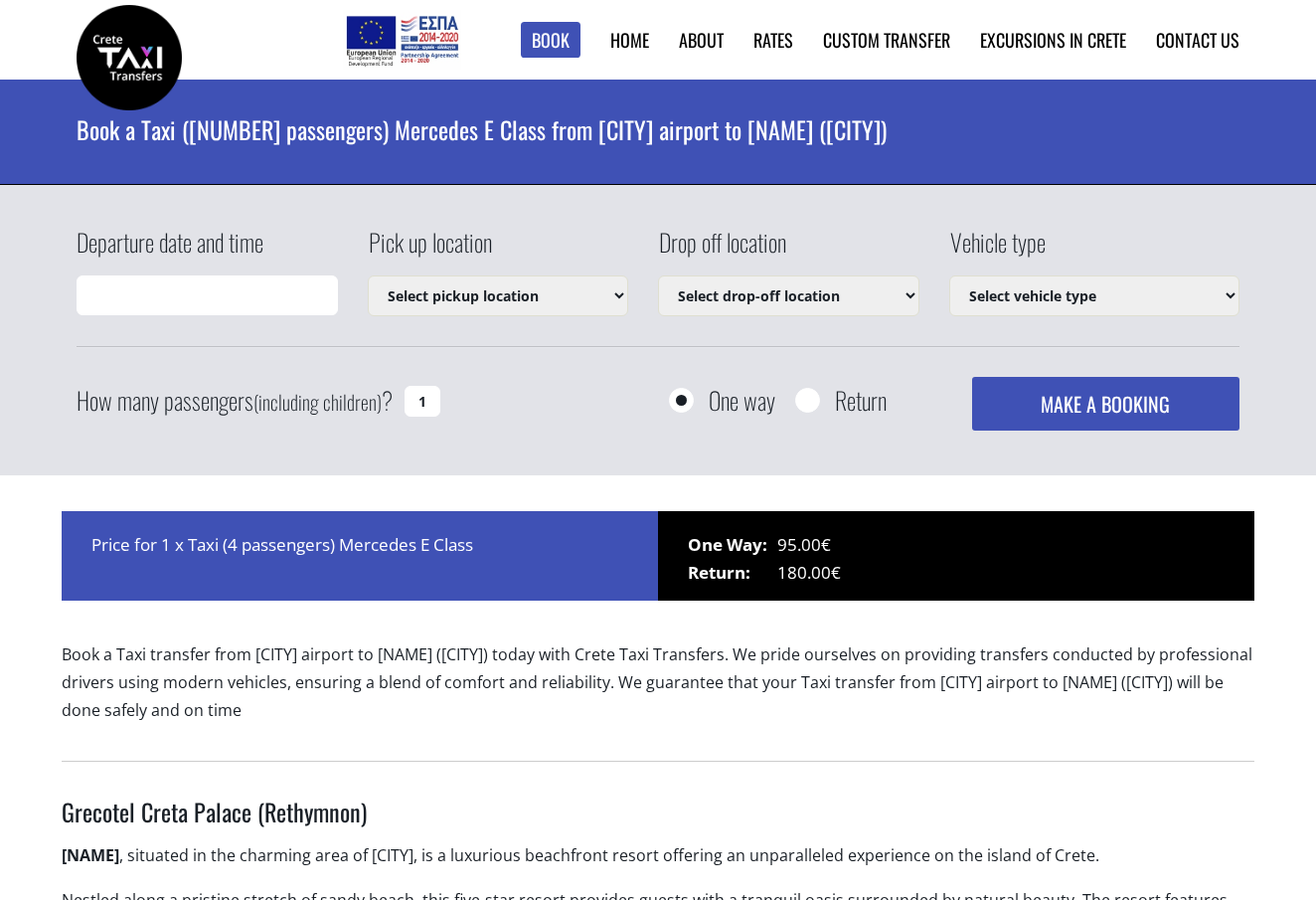 scroll, scrollTop: 0, scrollLeft: 0, axis: both 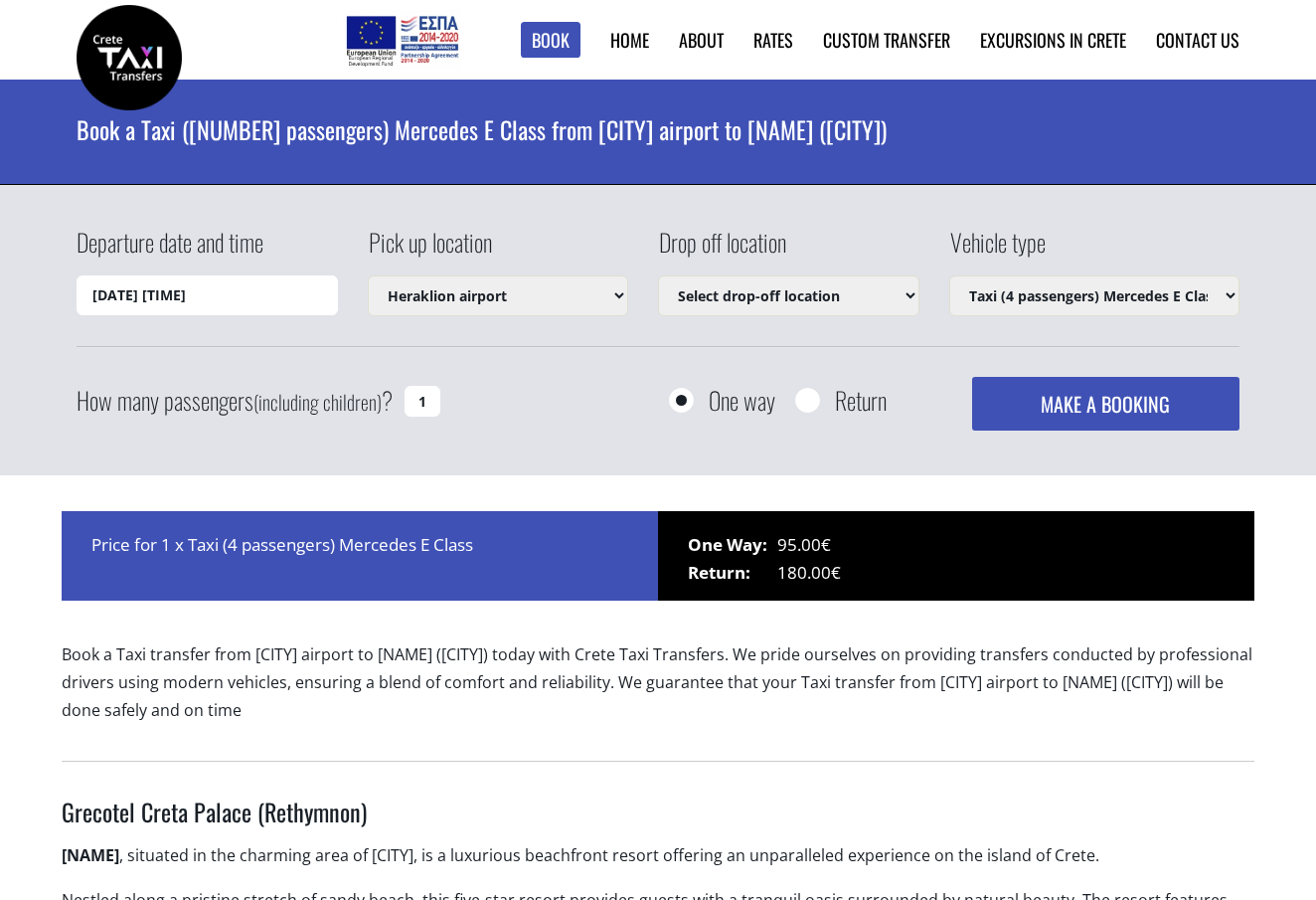 select on "540" 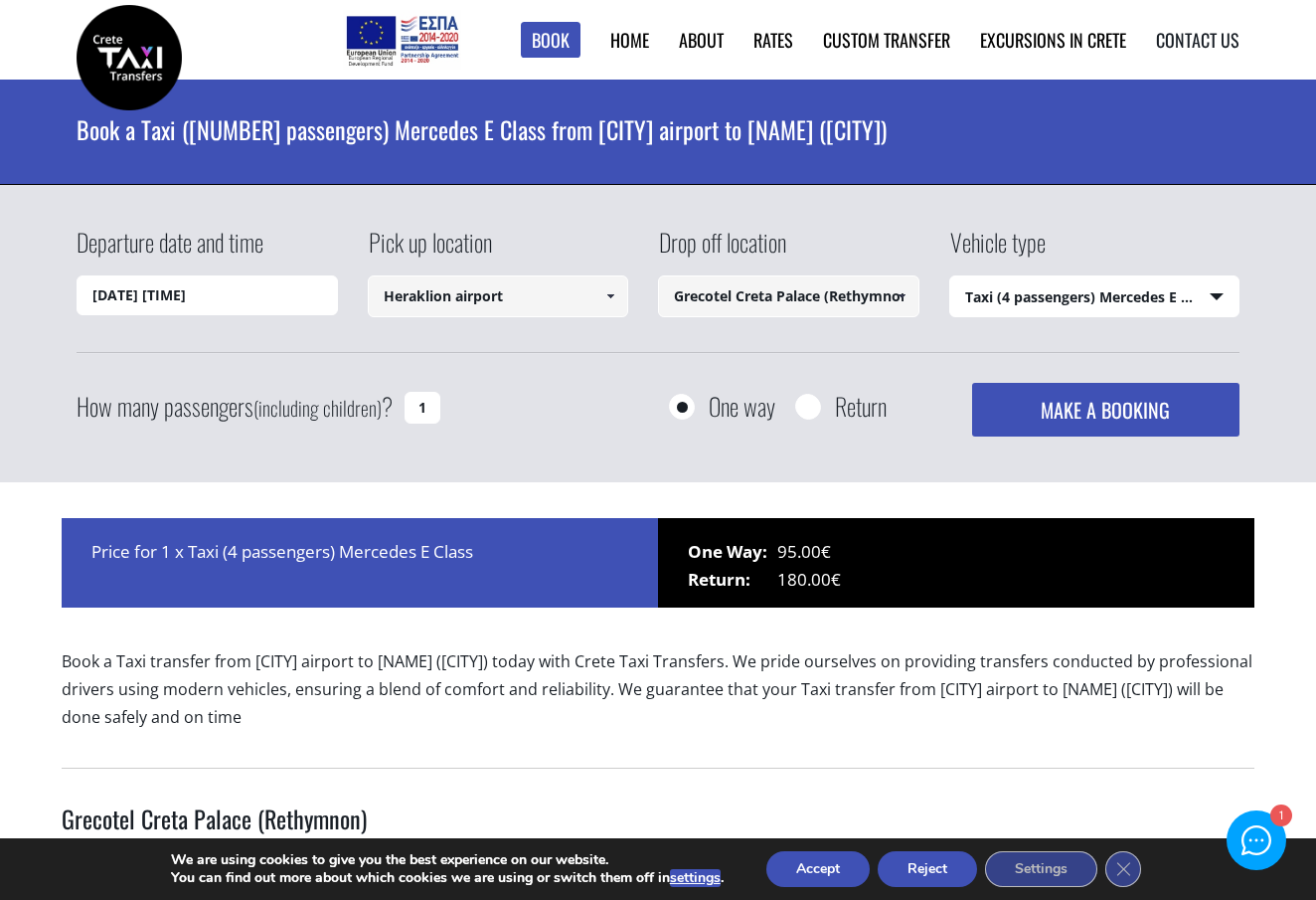 click on "Contact us" at bounding box center (1183, 40) 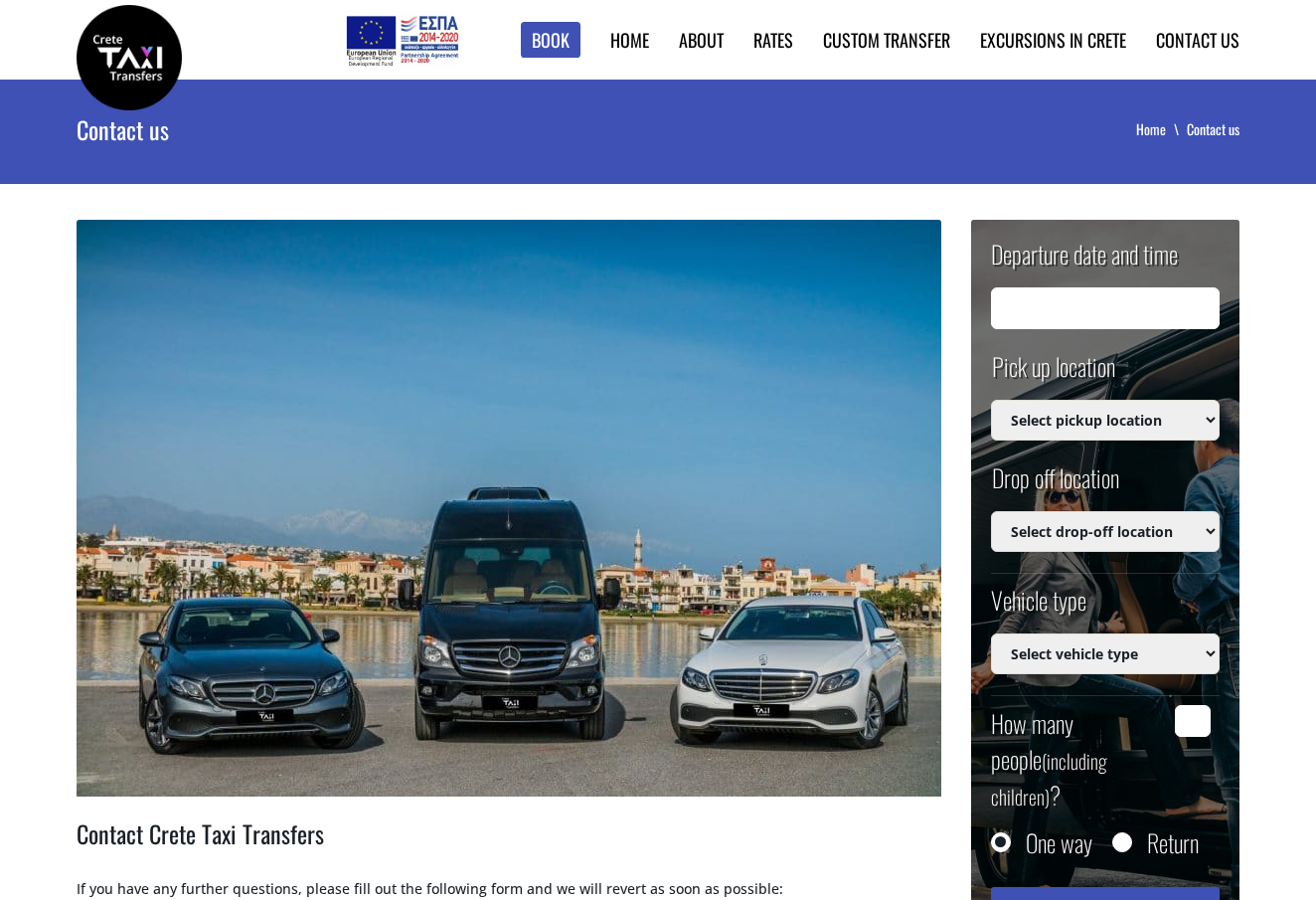 scroll, scrollTop: 0, scrollLeft: 0, axis: both 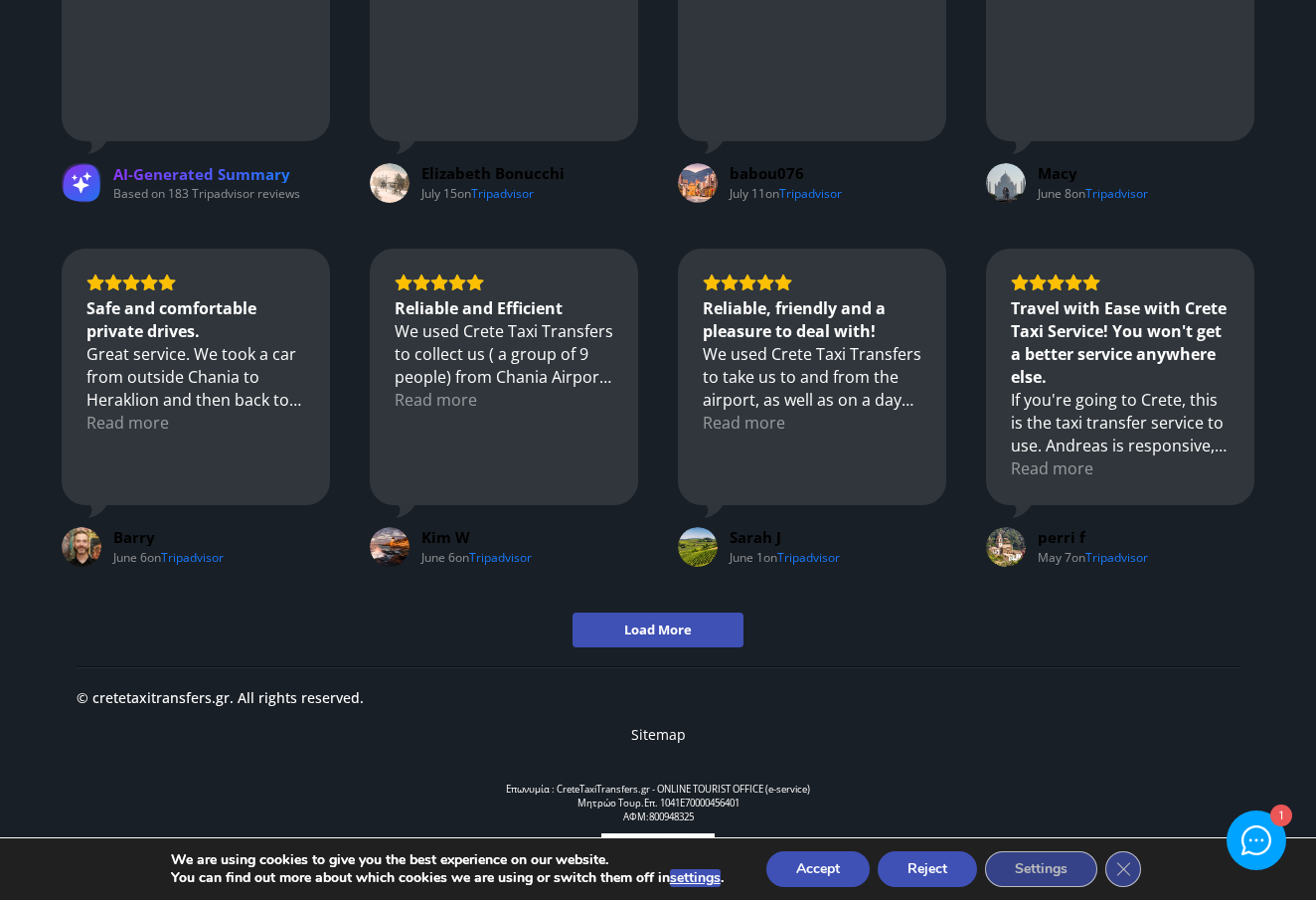 click on "Accept" at bounding box center [818, 869] 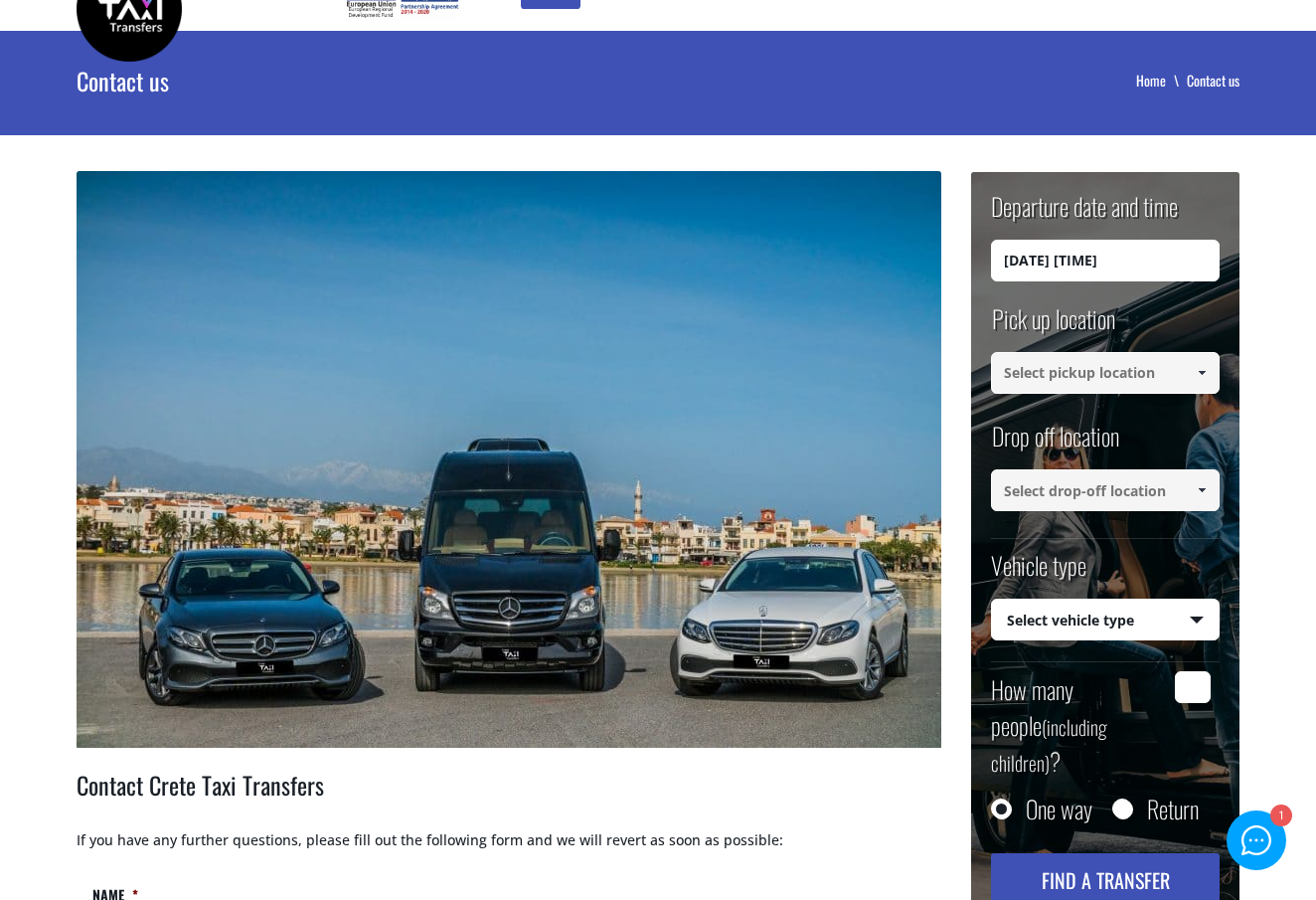 scroll, scrollTop: 0, scrollLeft: 0, axis: both 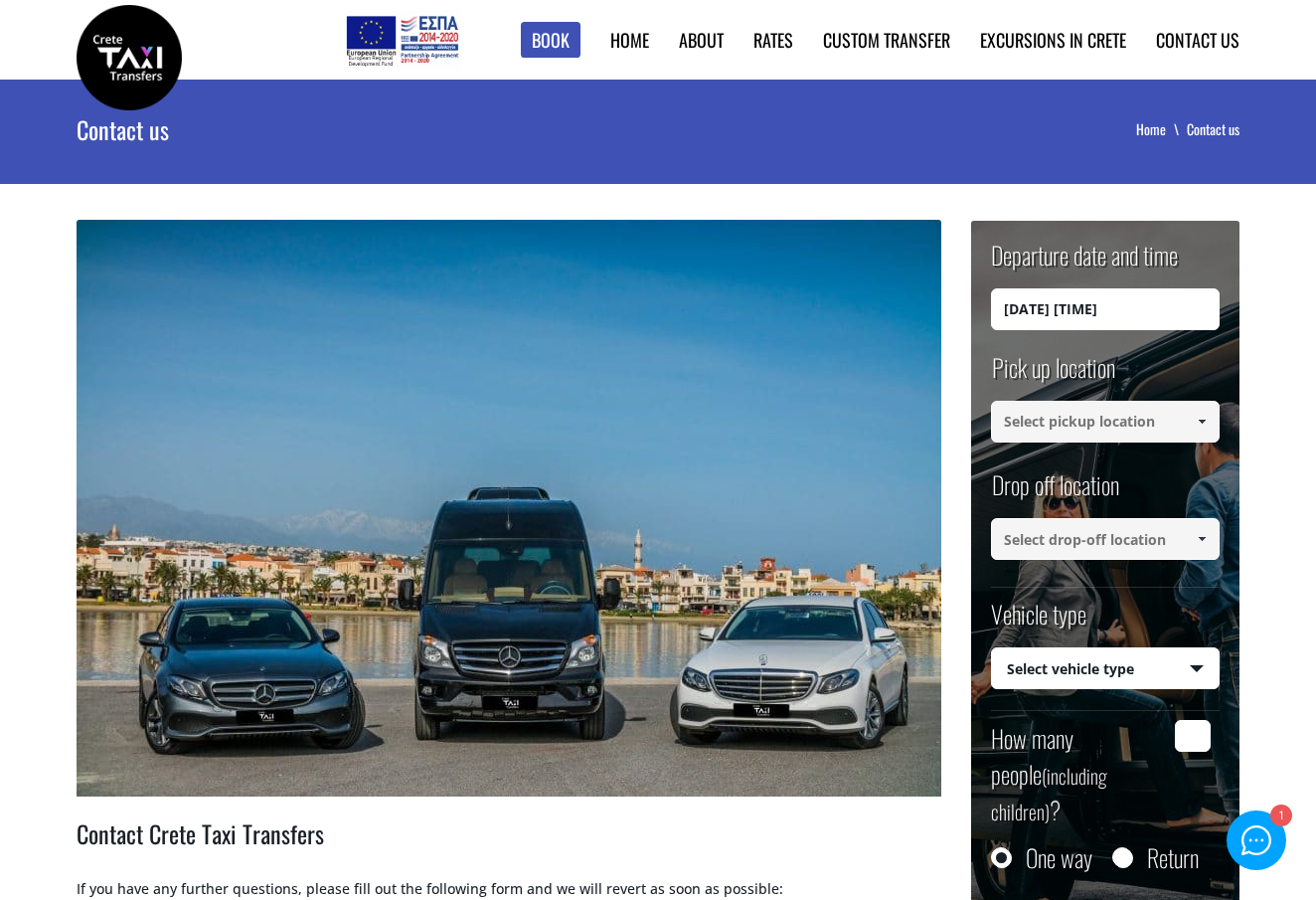 click on "Contact us" at bounding box center [351, 129] 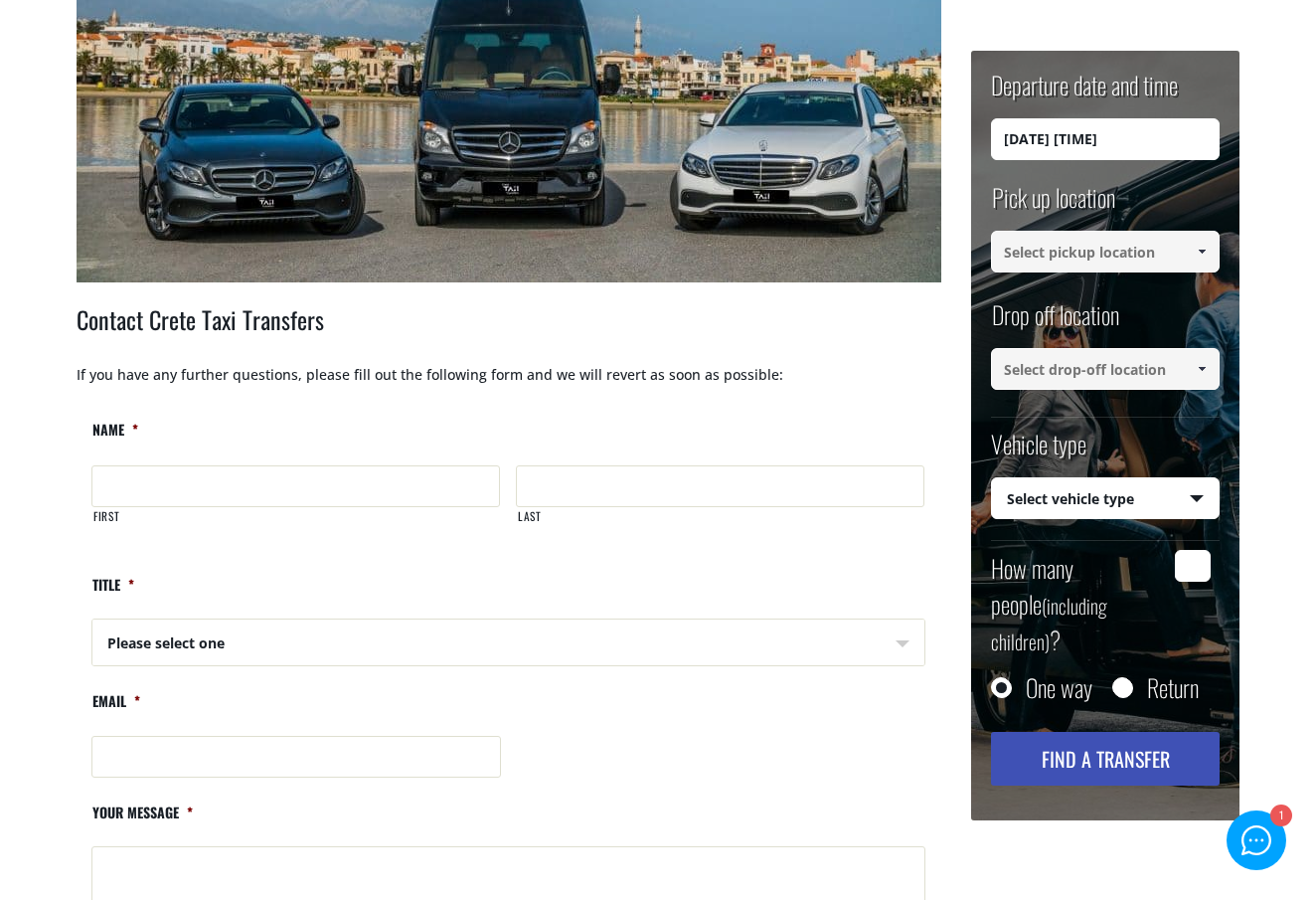 scroll, scrollTop: 552, scrollLeft: 0, axis: vertical 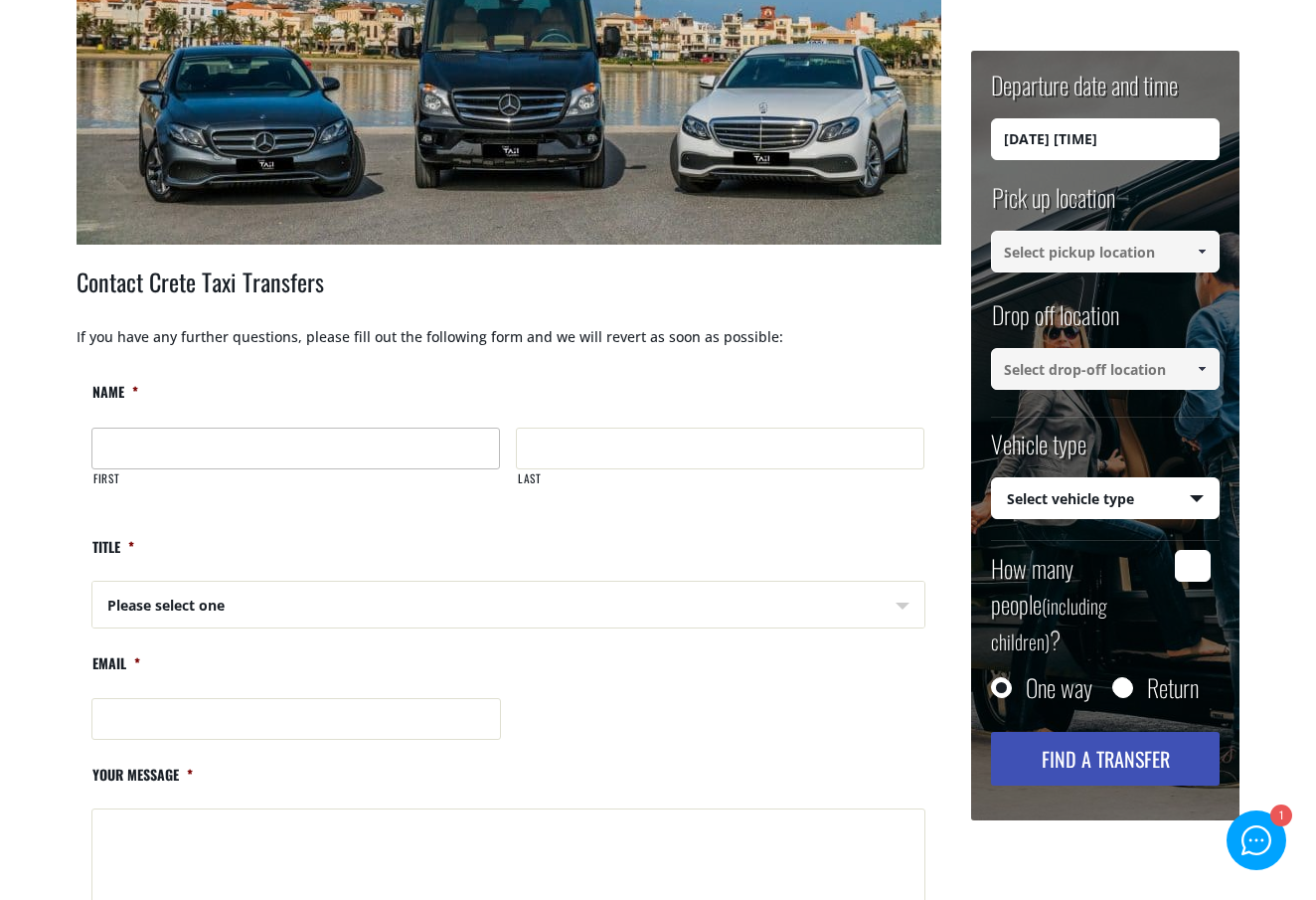 click on "First" at bounding box center (295, 449) 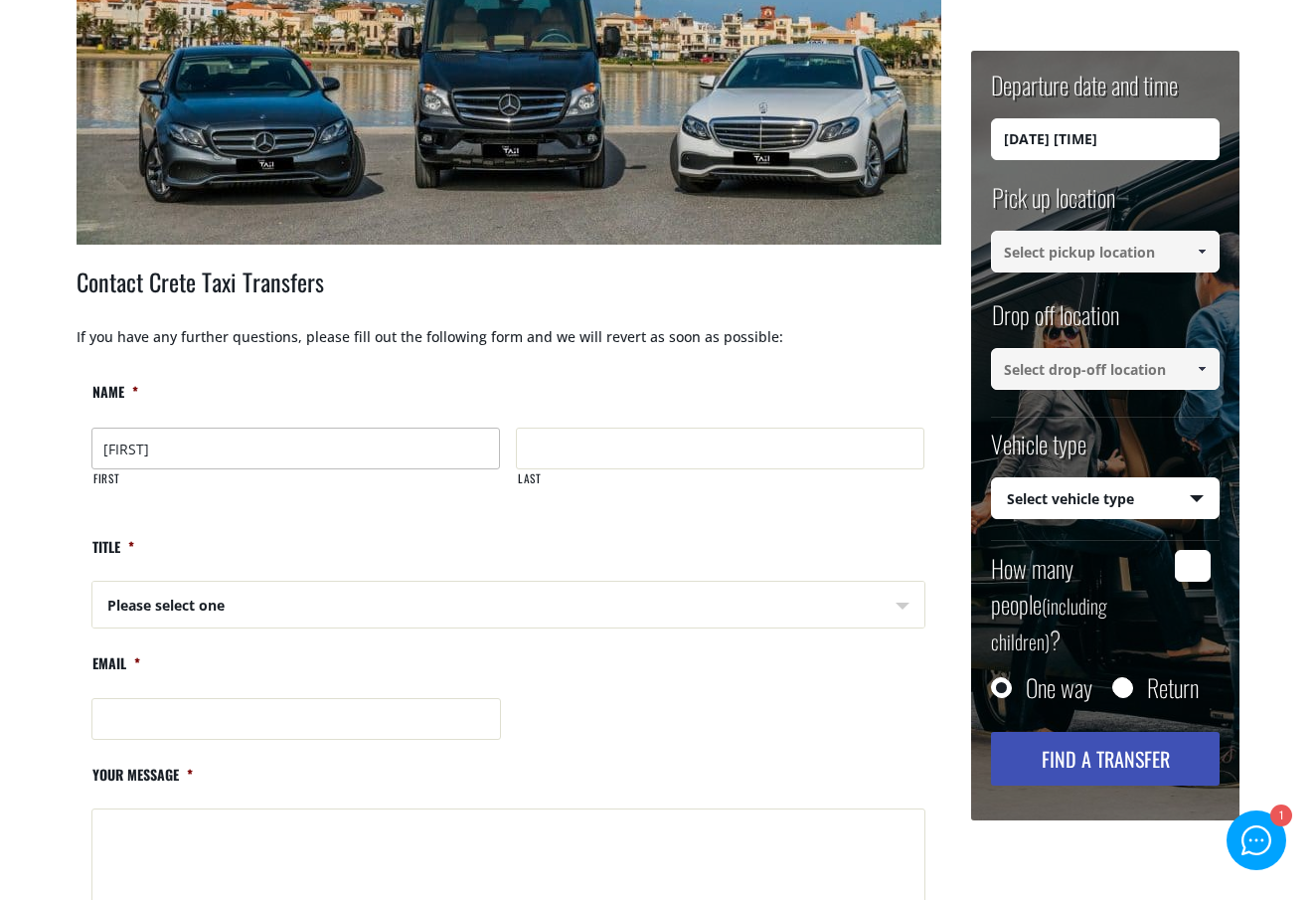 type on "[FIRST]" 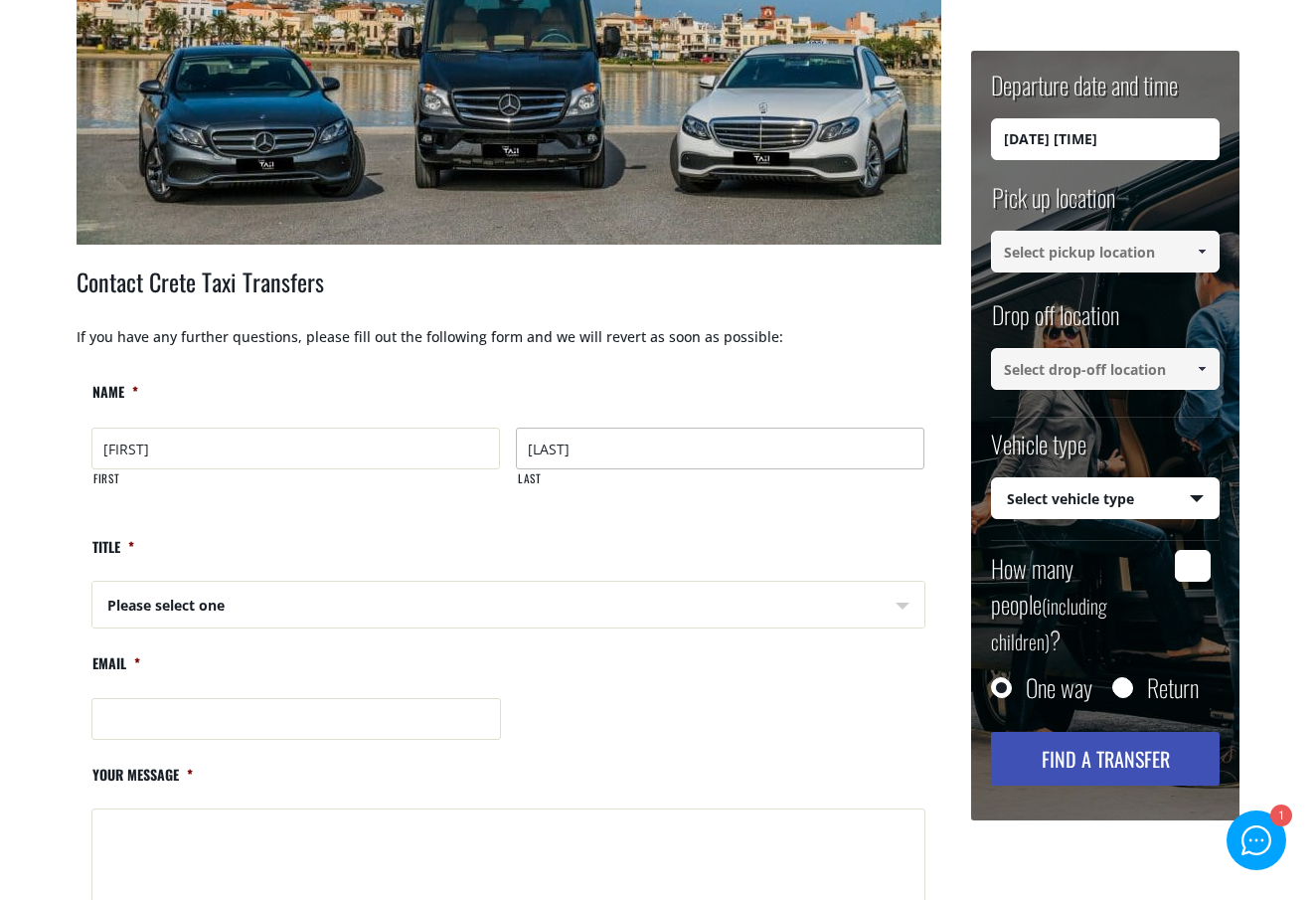 type on "[LAST]" 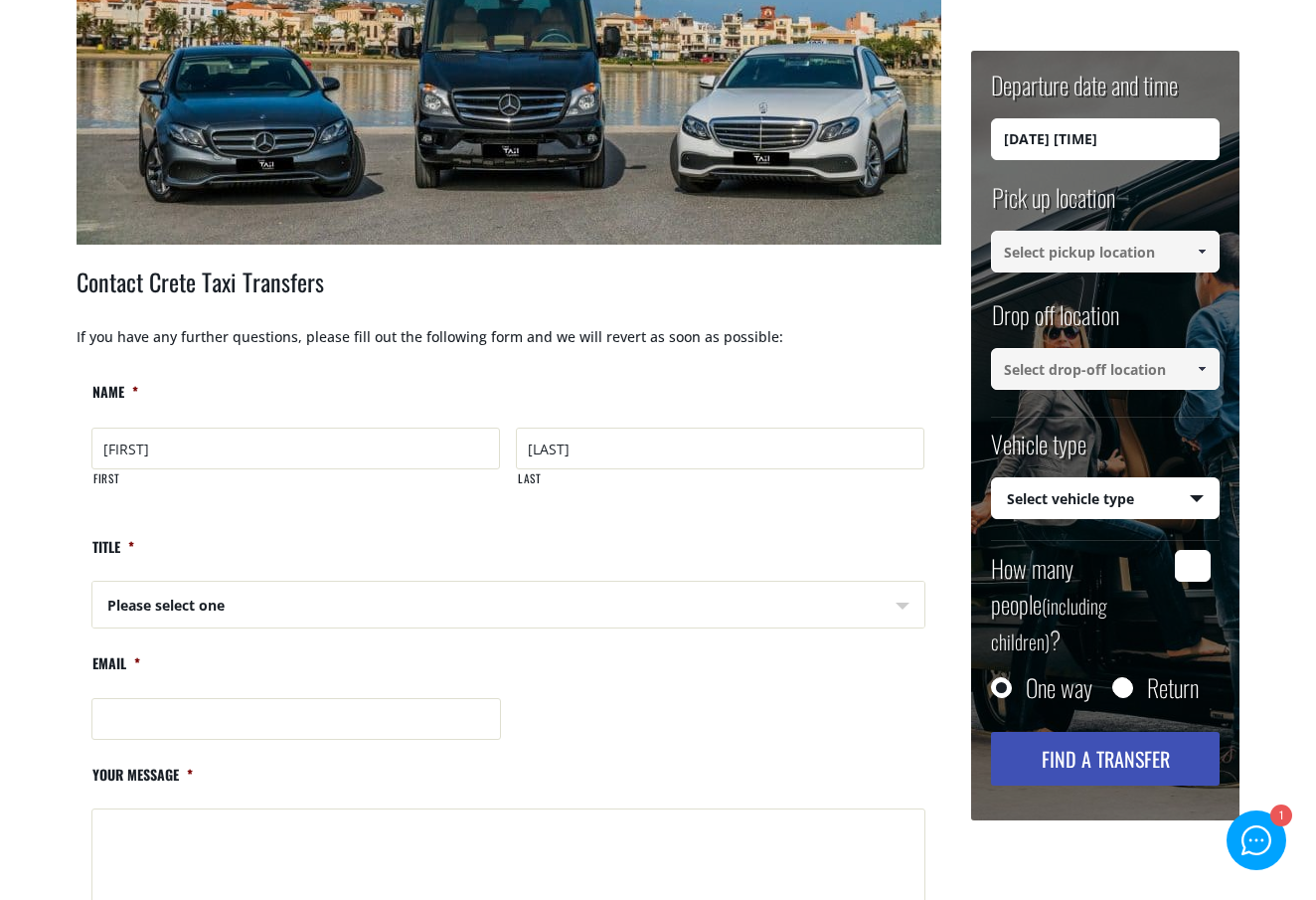 click on "Please select one Mr Mrs" at bounding box center [297, 606] 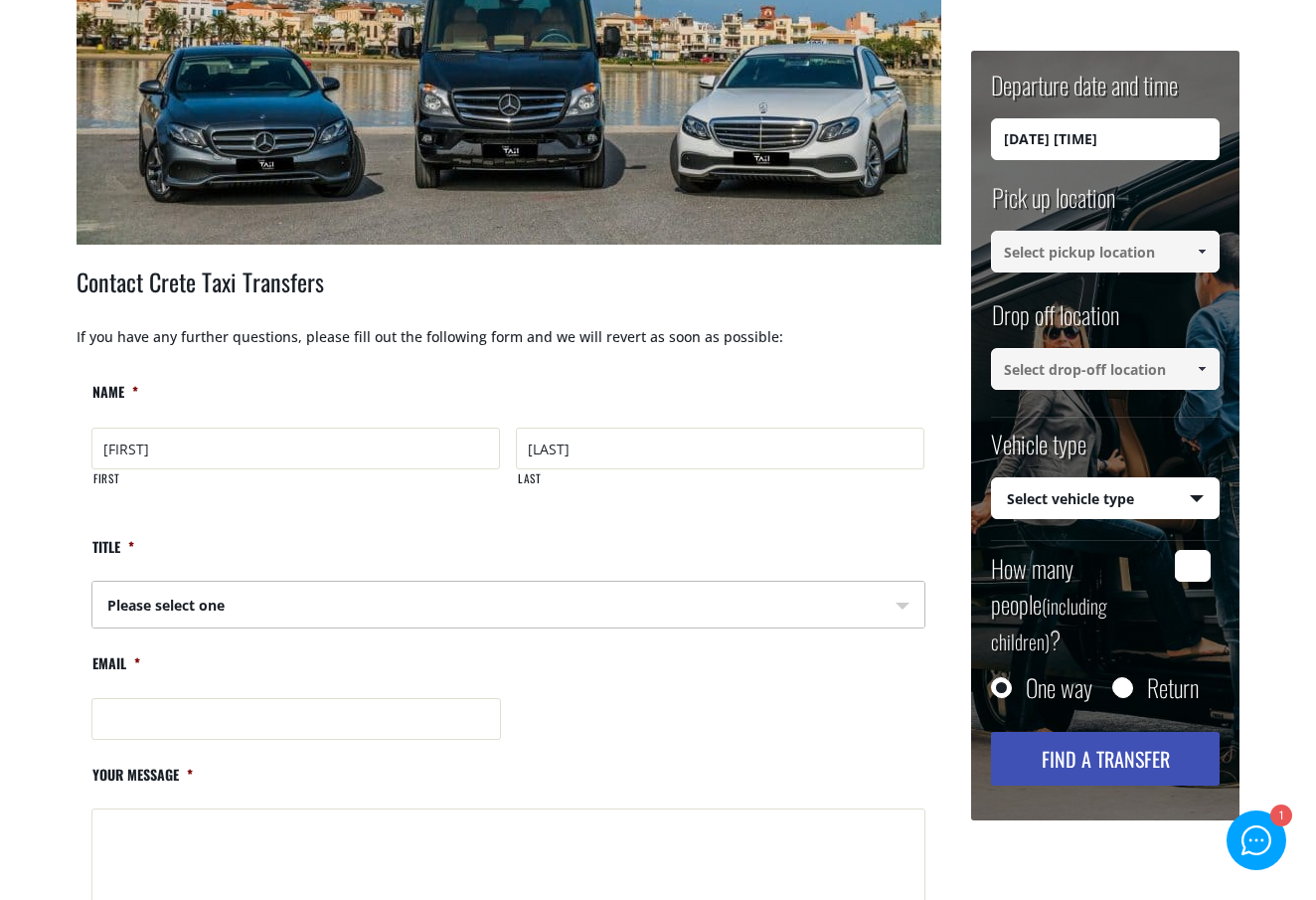 select on "Mr" 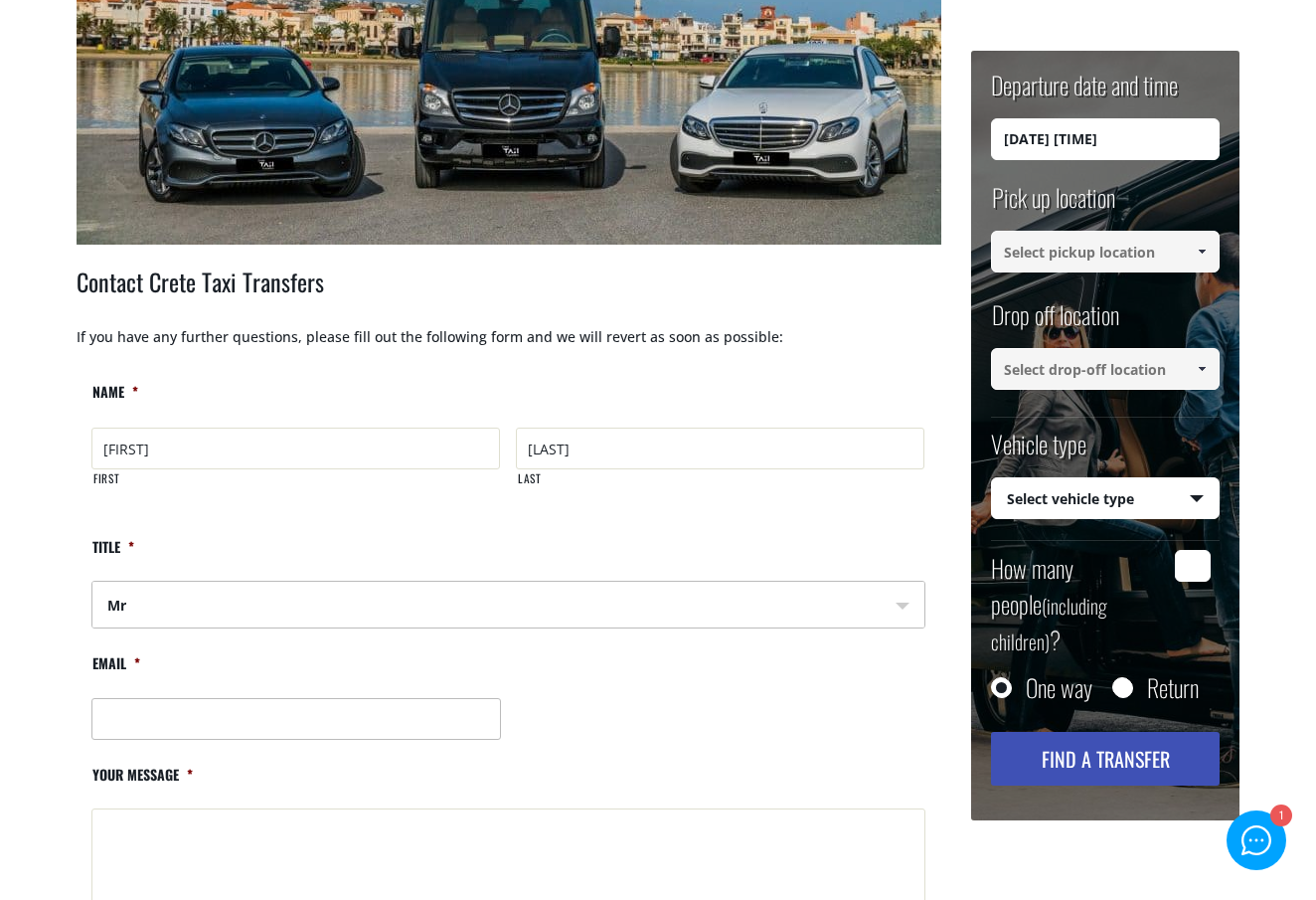 click on "Email *" at bounding box center (296, 719) 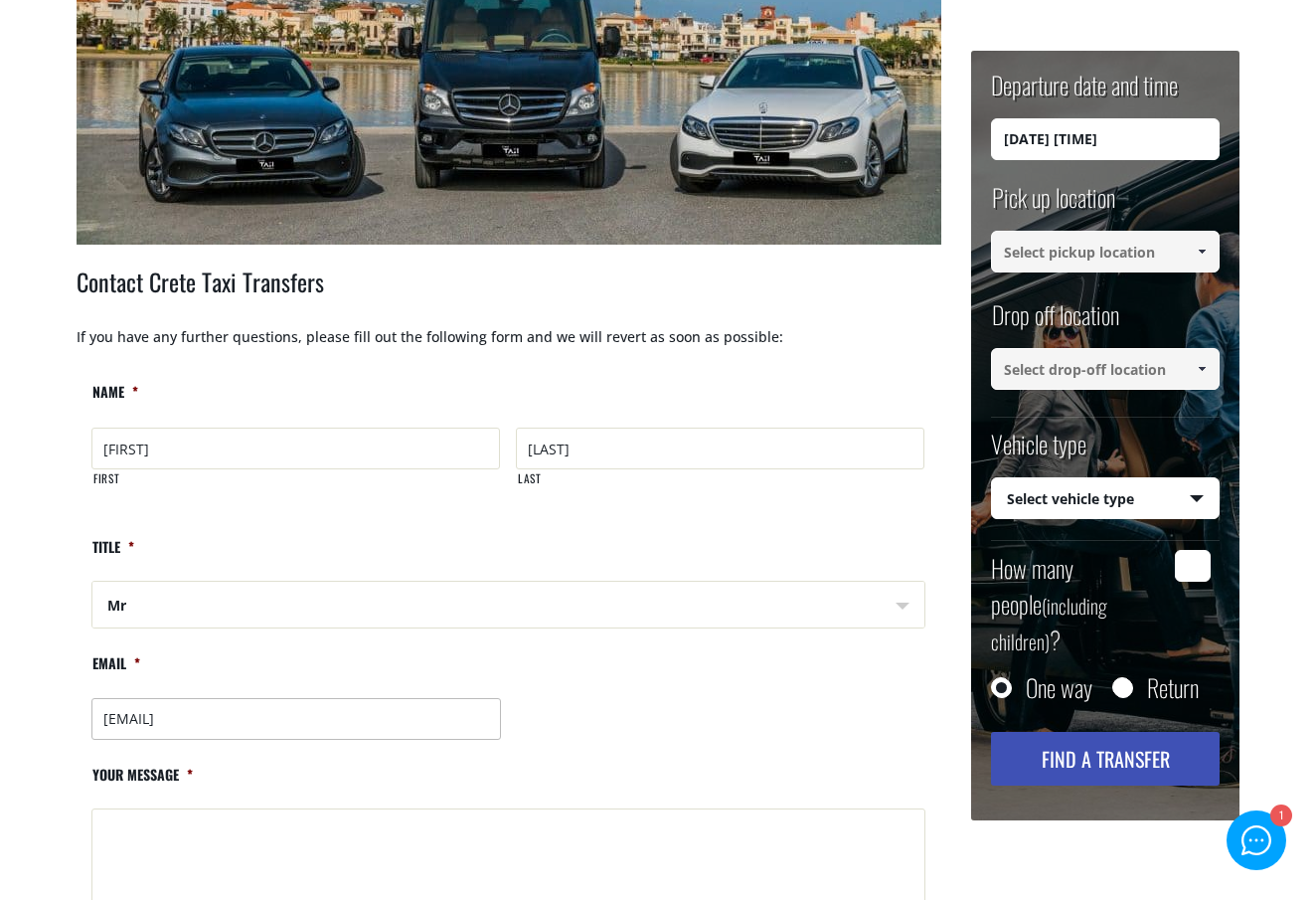 type on "[EMAIL]" 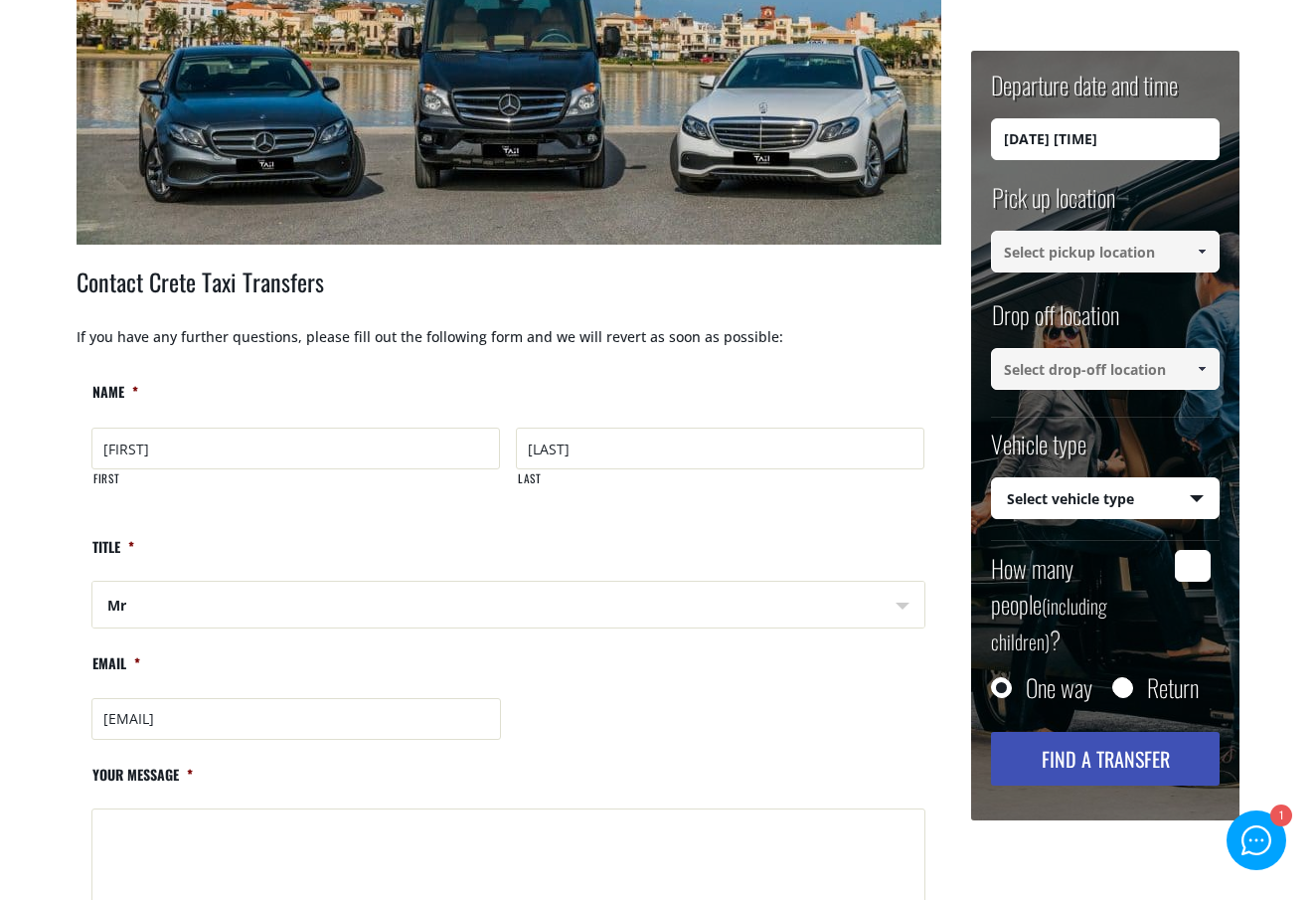 click on "[EMAIL]" at bounding box center [508, 719] 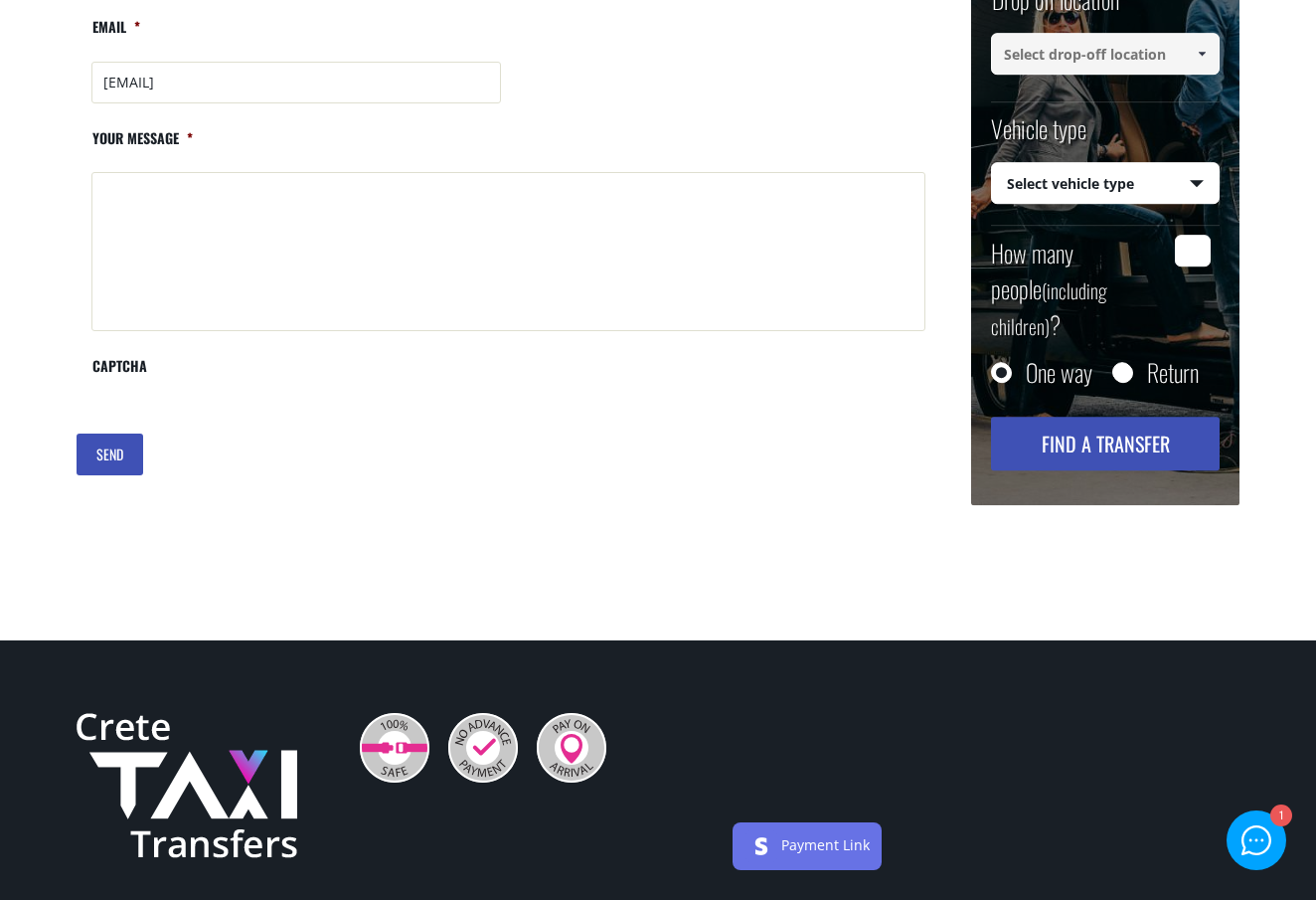 scroll, scrollTop: 1191, scrollLeft: 0, axis: vertical 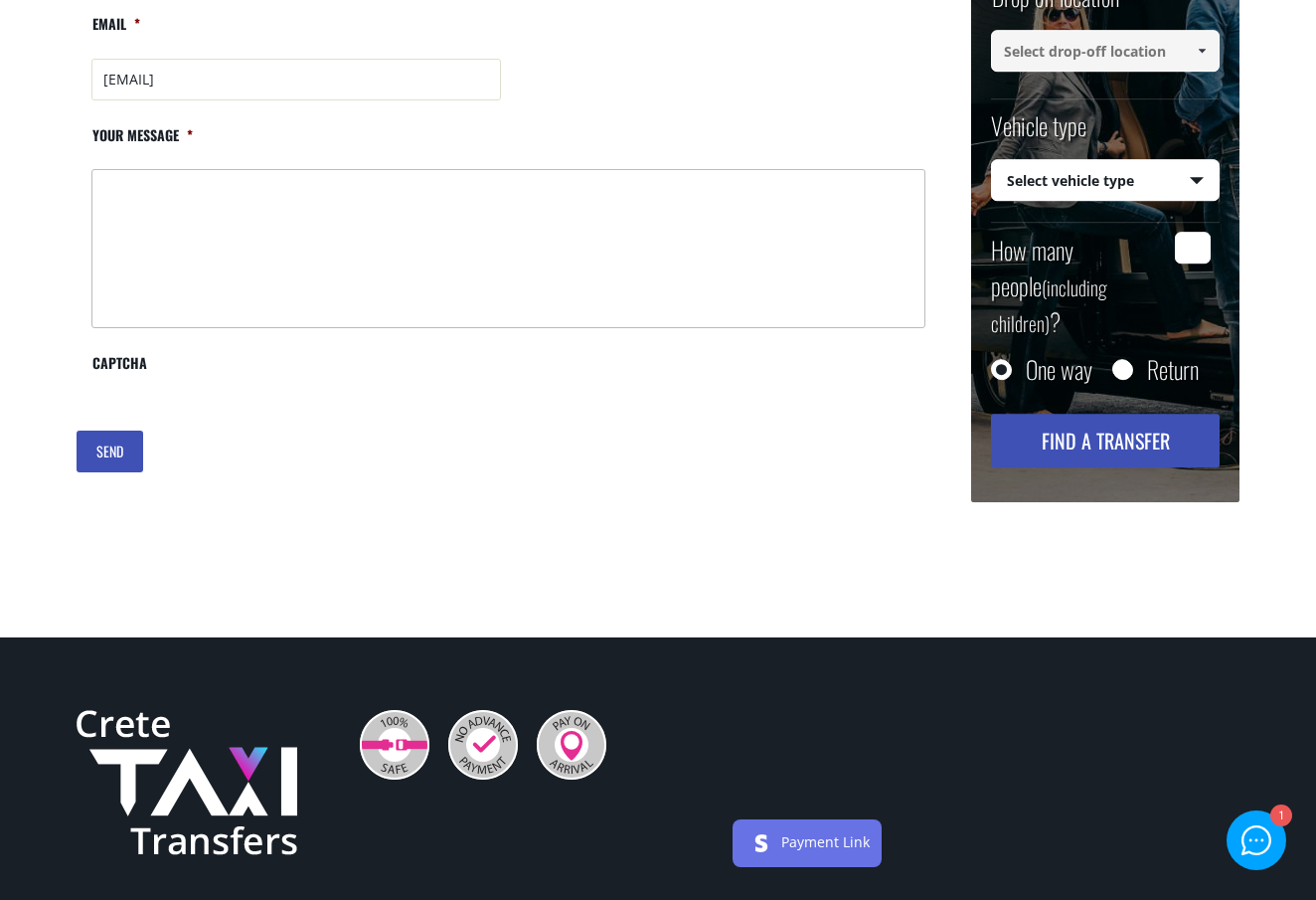 click on "Your message *" at bounding box center (508, 249) 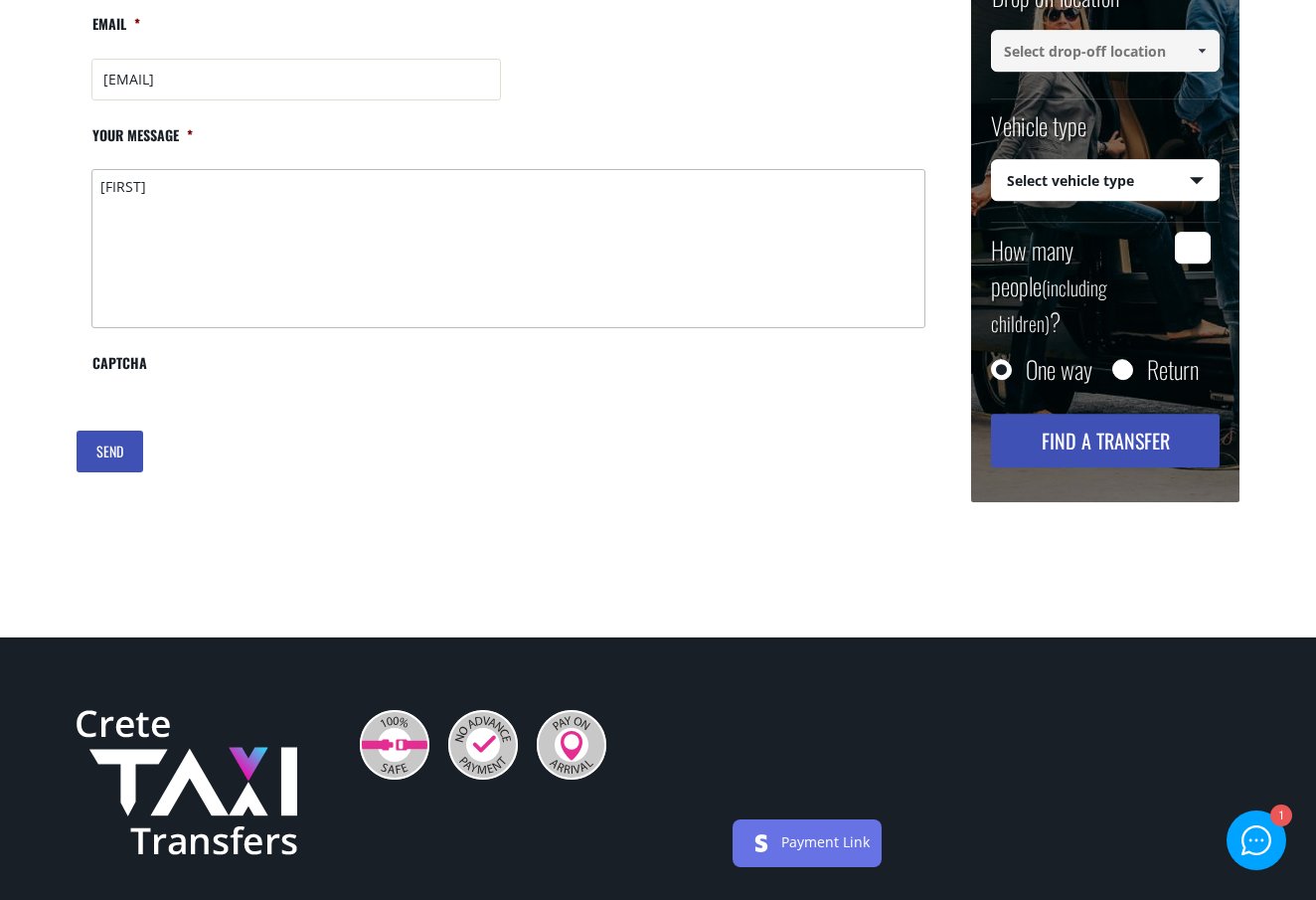 click on "[FIRST]" at bounding box center [508, 249] 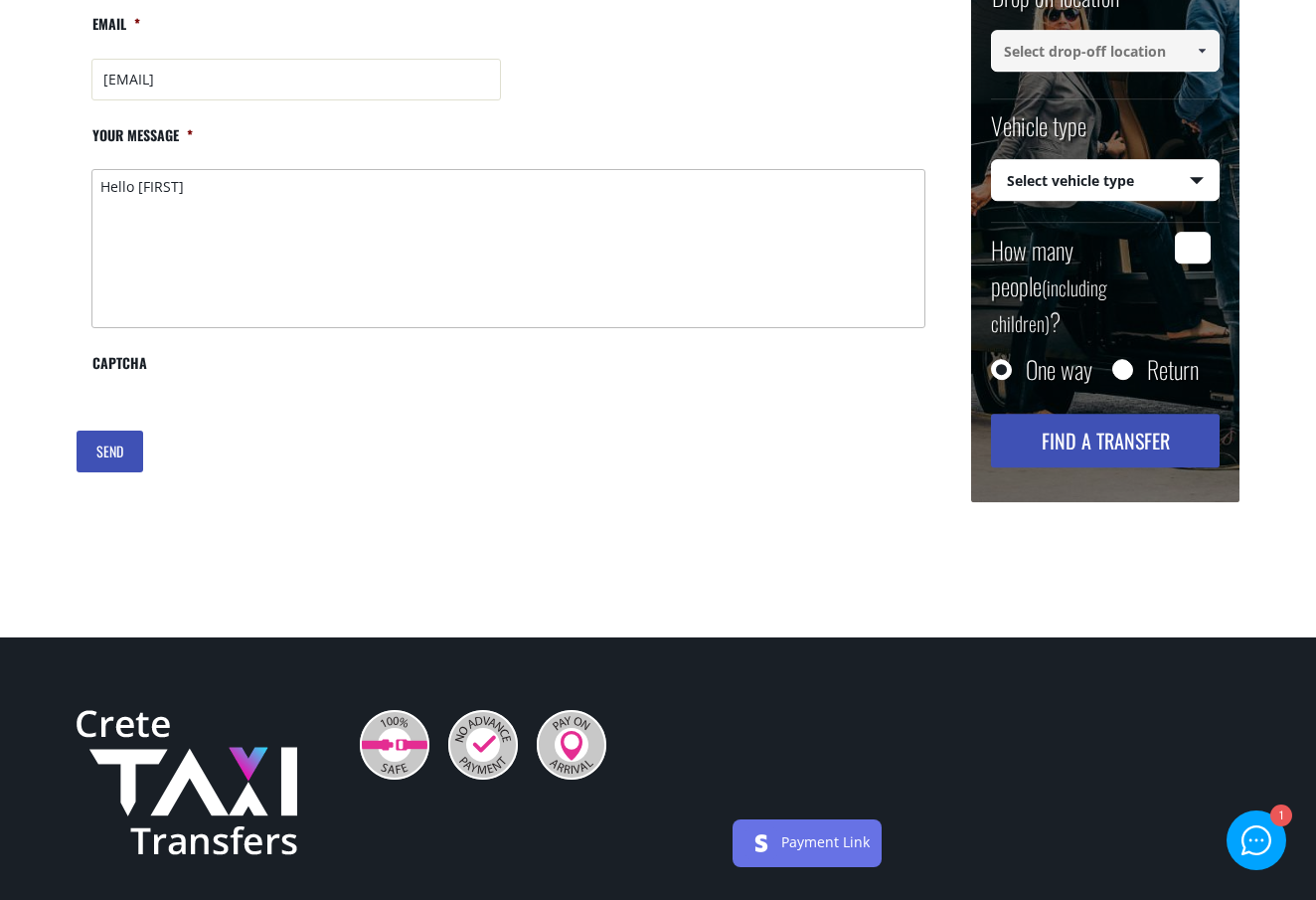 click on "Hello [FIRST]" at bounding box center (508, 249) 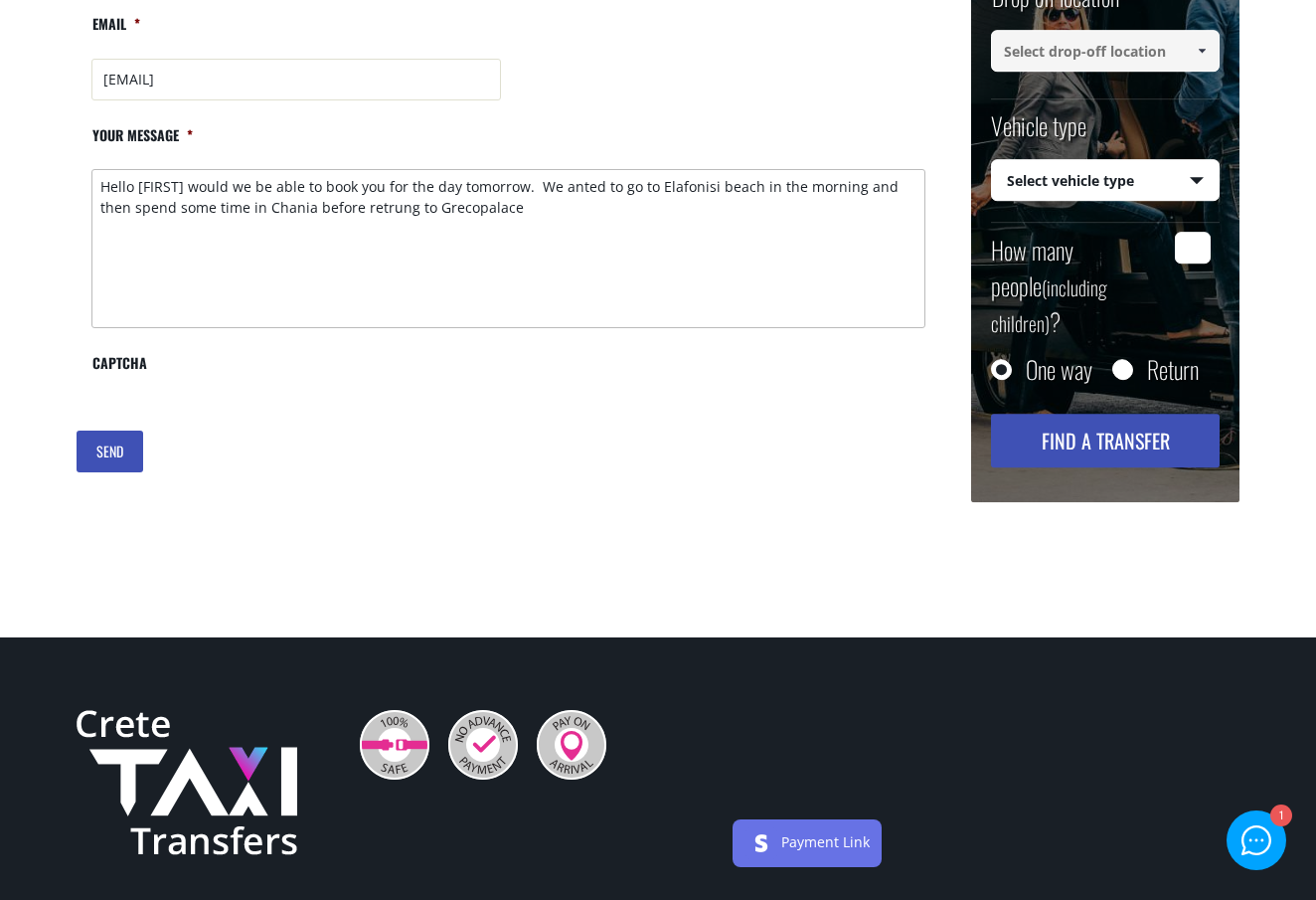click on "Hello [FIRST] would we be able to book you for the day tomorrow.  We anted to go to Elafonisi beach in the morning and then spend some time in Chania before retrung to Grecopalace" at bounding box center [508, 249] 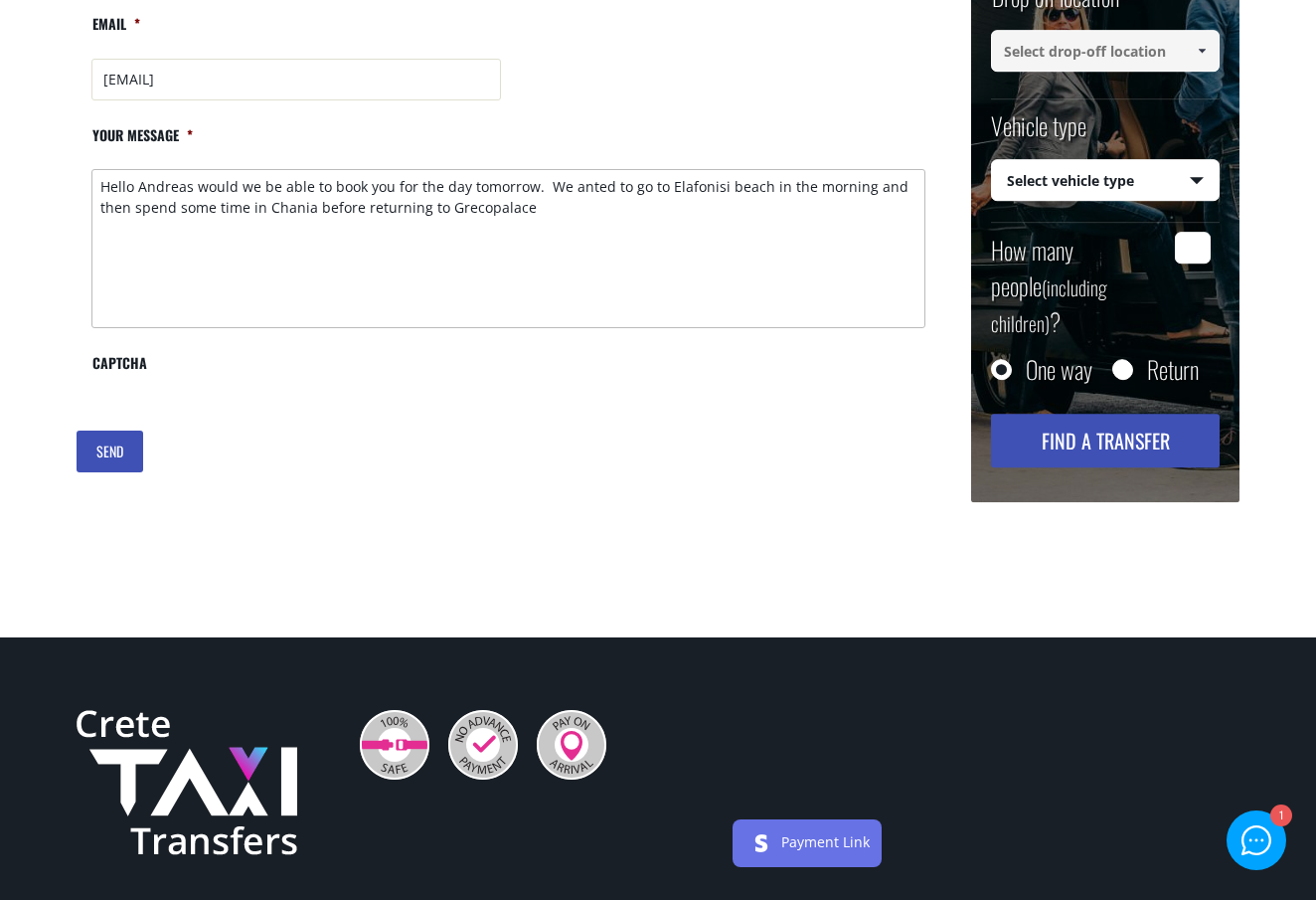 click on "Hello Andreas would we be able to book you for the day tomorrow.  We anted to go to Elafonisi beach in the morning and then spend some time in Chania before returning to Grecopalace" at bounding box center [508, 249] 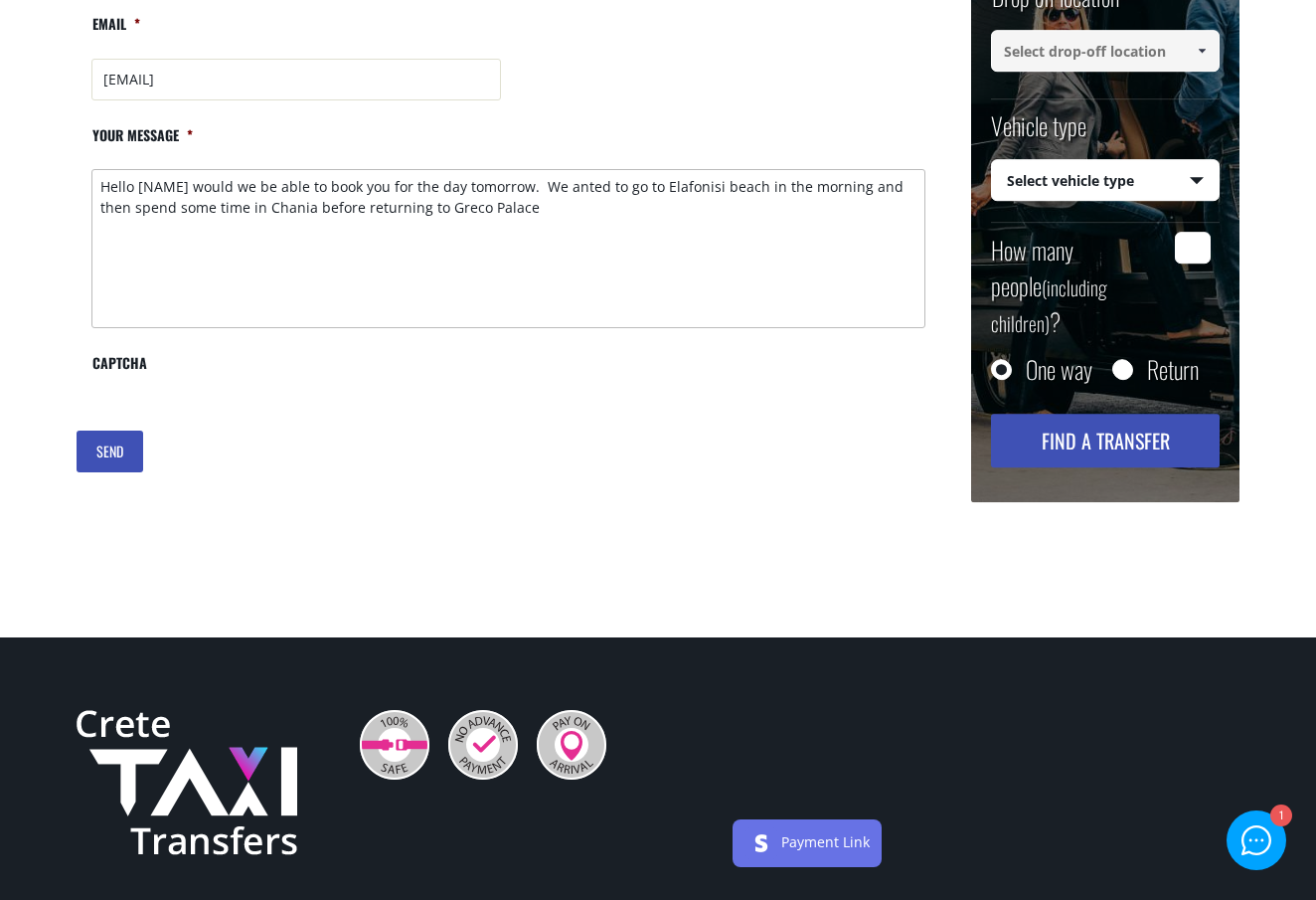 click on "Hello [NAME] would we be able to book you for the day tomorrow.  We anted to go to Elafonisi beach in the morning and then spend some time in Chania before returning to Greco Palace" at bounding box center (508, 249) 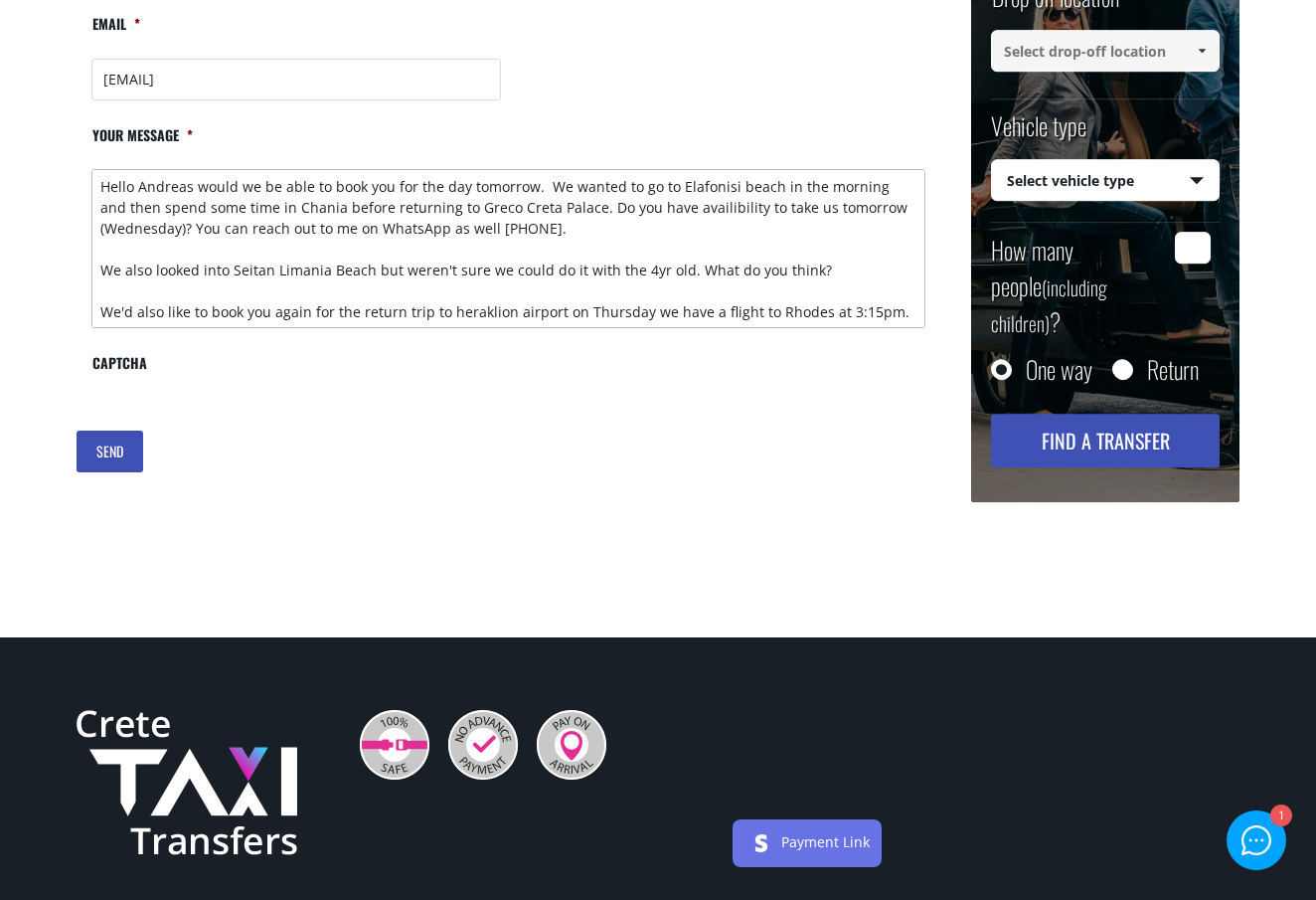 click on "Hello Andreas would we be able to book you for the day tomorrow.  We wanted to go to Elafonisi beach in the morning and then spend some time in Chania before returning to Greco Creta Palace. Do you have availibility to take us tomorrow (Wednesday)? You can reach out to me on WhatsApp as well [PHONE].
We also looked into Seitan Limania Beach but weren't sure we could do it with the 4yr old. What do you think?
We'd also like to book you again for the return trip to heraklion airport on Thursday we have a flight to Rhodes at 3:15pm.
[FIRST] [LAST]" at bounding box center [508, 249] 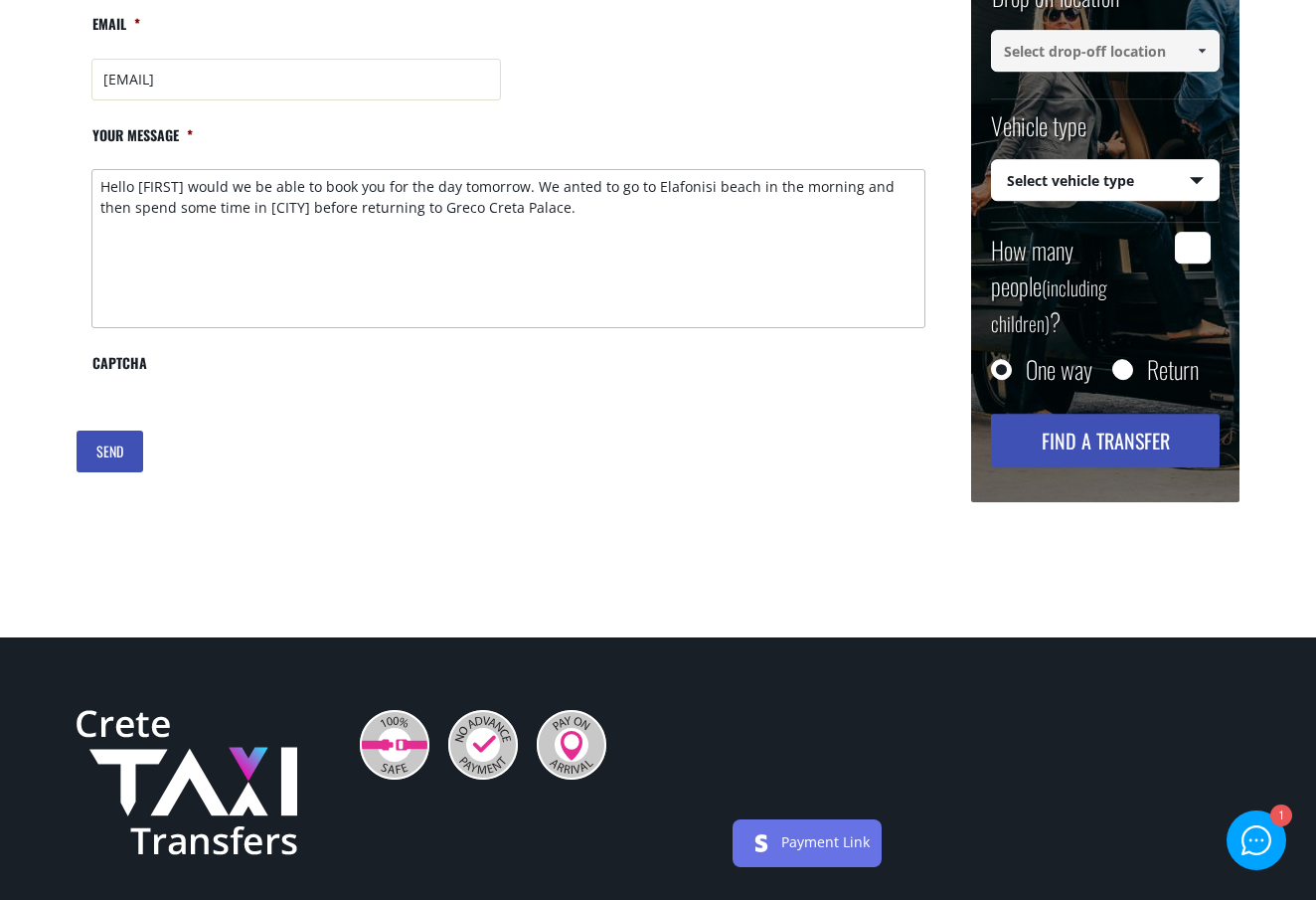 click on "Hello [FIRST] would we be able to book you for the day tomorrow. We anted to go to Elafonisi beach in the morning and then spend some time in [CITY] before returning to Greco Creta Palace." at bounding box center [508, 249] 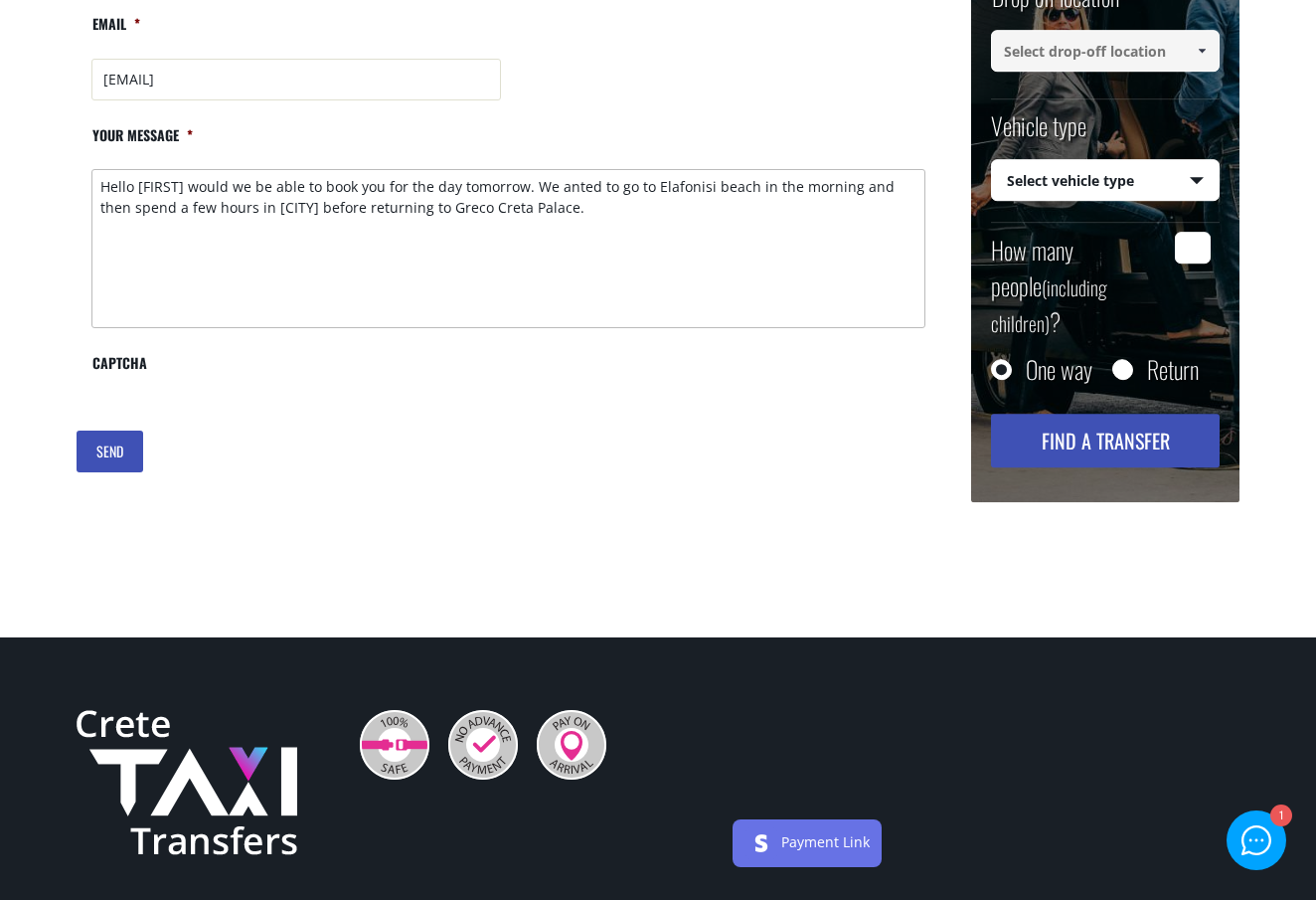 click on "Hello [FIRST] would we be able to book you for the day tomorrow. We anted to go to Elafonisi beach in the morning and then spend a few hours in [CITY] before returning to Greco Creta Palace." at bounding box center (508, 249) 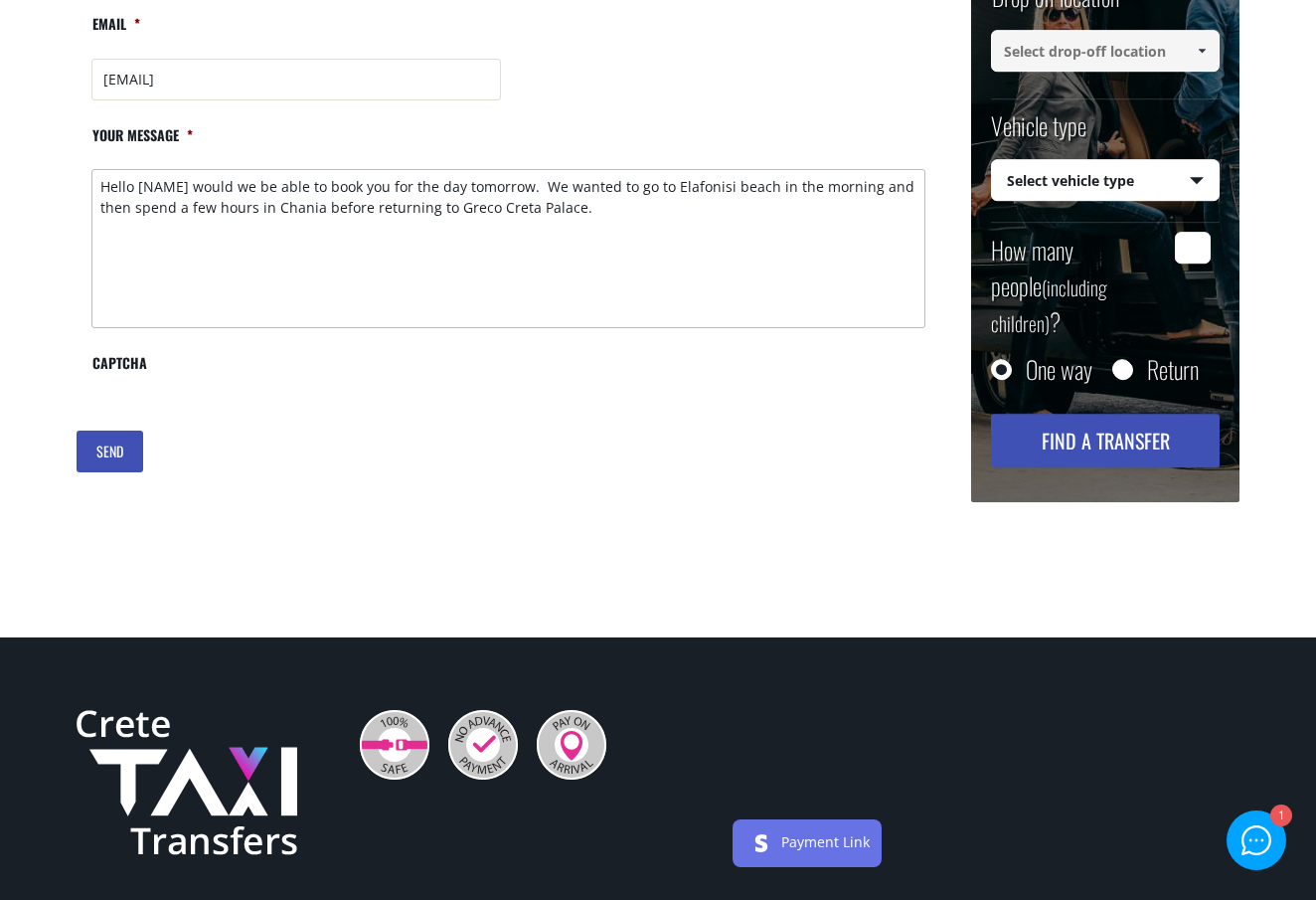click on "Hello [NAME] would we be able to book you for the day tomorrow.  We wanted to go to Elafonisi beach in the morning and then spend a few hours in Chania before returning to Greco Creta Palace." at bounding box center (508, 249) 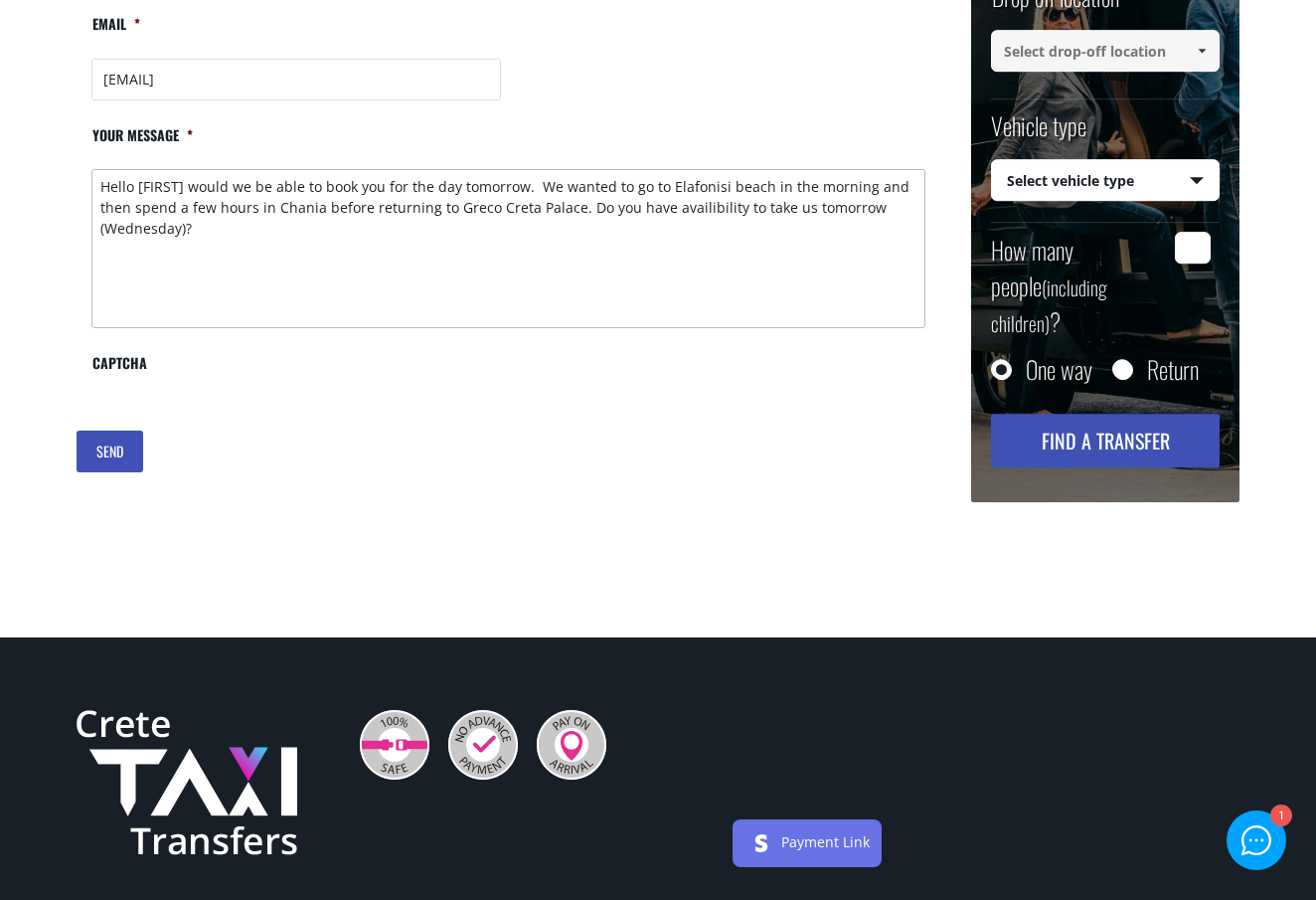 click on "Hello [FIRST] would we be able to book you for the day tomorrow.  We wanted to go to Elafonisi beach in the morning and then spend a few hours in Chania before returning to Greco Creta Palace. Do you have availibility to take us tomorrow (Wednesday)?" at bounding box center [508, 249] 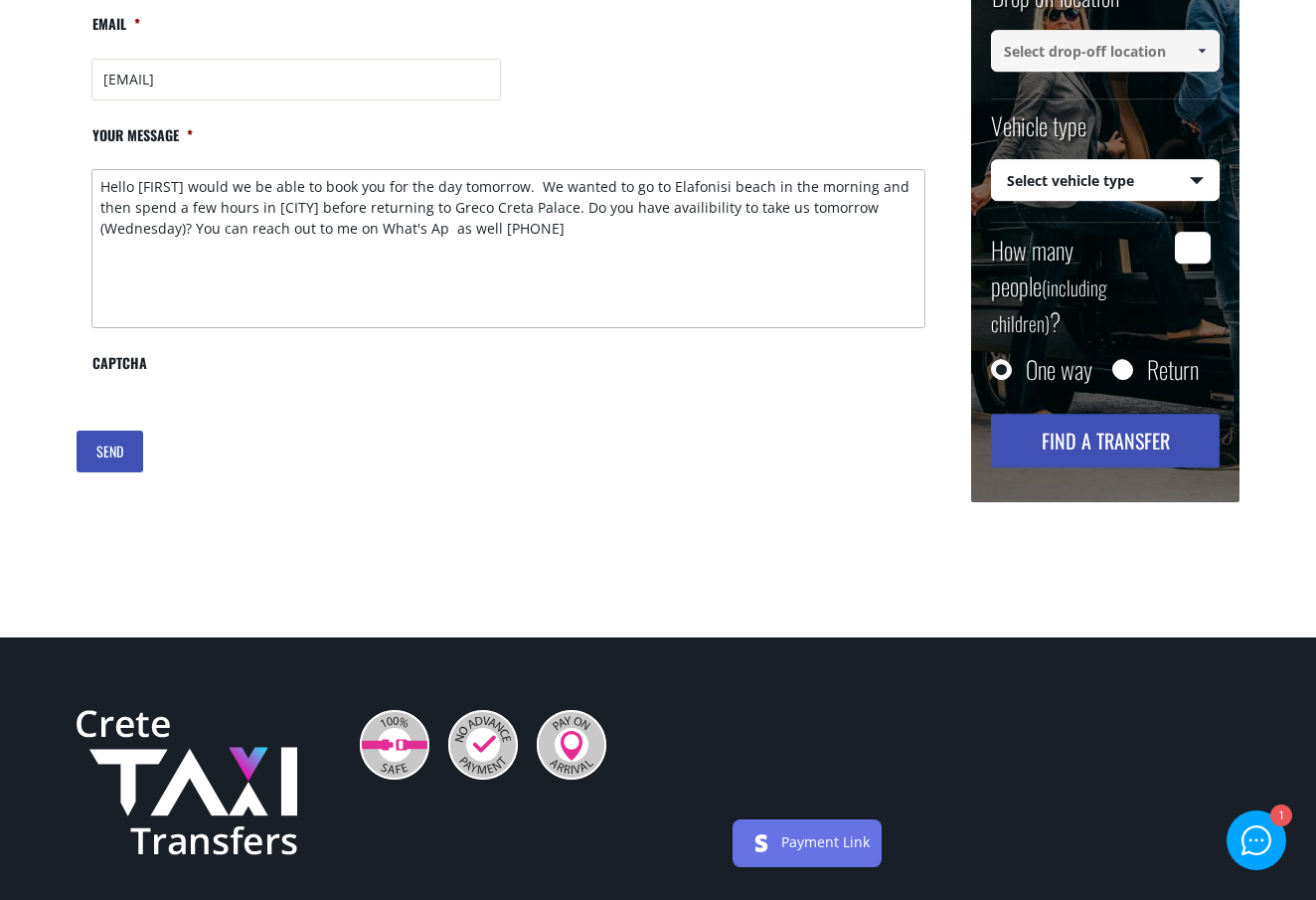 click on "Hello [FIRST] would we be able to book you for the day tomorrow.  We wanted to go to Elafonisi beach in the morning and then spend a few hours in [CITY] before returning to Greco Creta Palace. Do you have availibility to take us tomorrow (Wednesday)? You can reach out to me on What's Ap  as well [PHONE]" at bounding box center [508, 249] 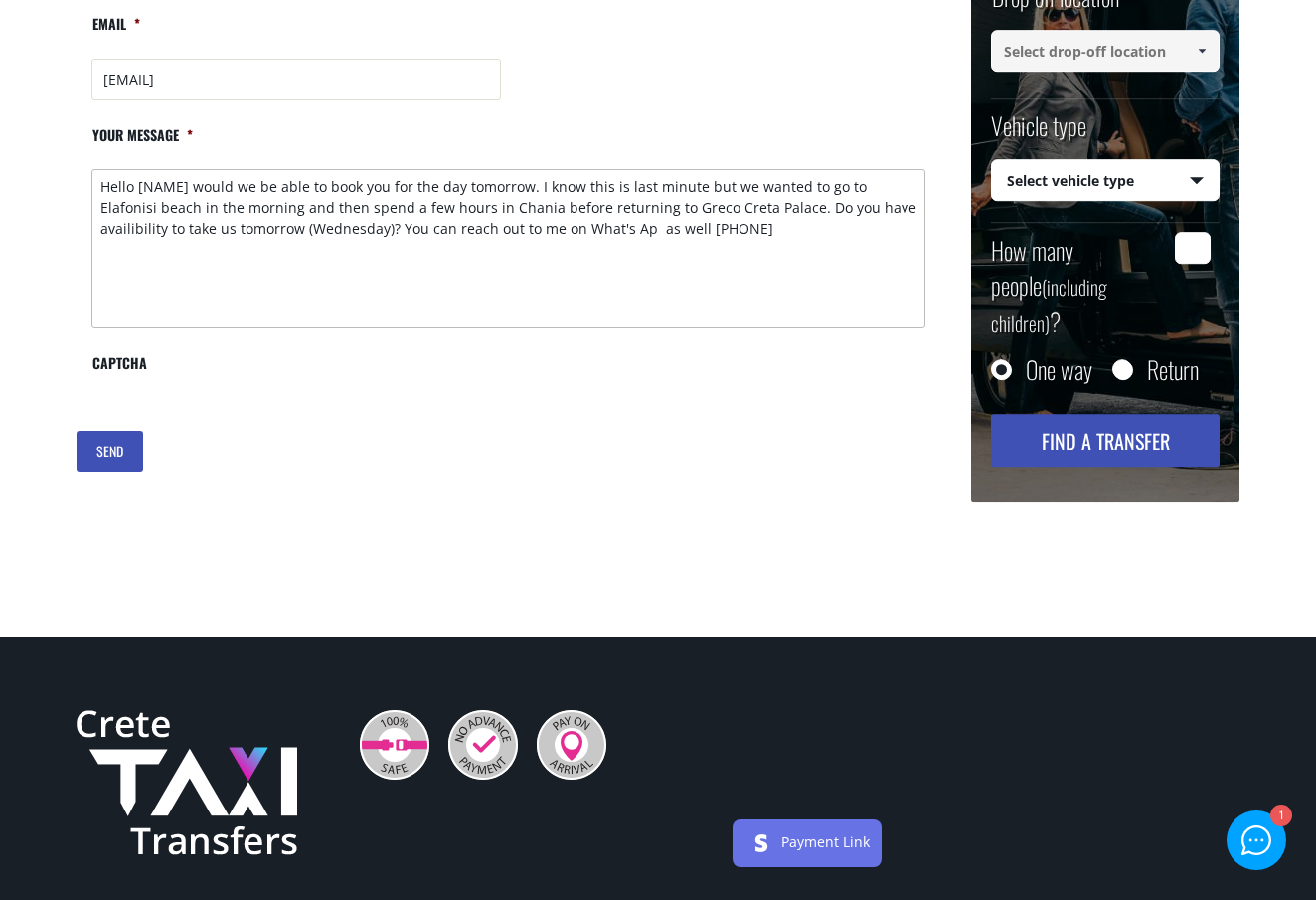 click on "Hello [NAME] would we be able to book you for the day tomorrow. I know this is last minute but we wanted to go to Elafonisi beach in the morning and then spend a few hours in Chania before returning to Greco Creta Palace. Do you have availibility to take us tomorrow (Wednesday)? You can reach out to me on What's Ap  as well [PHONE]" at bounding box center [508, 249] 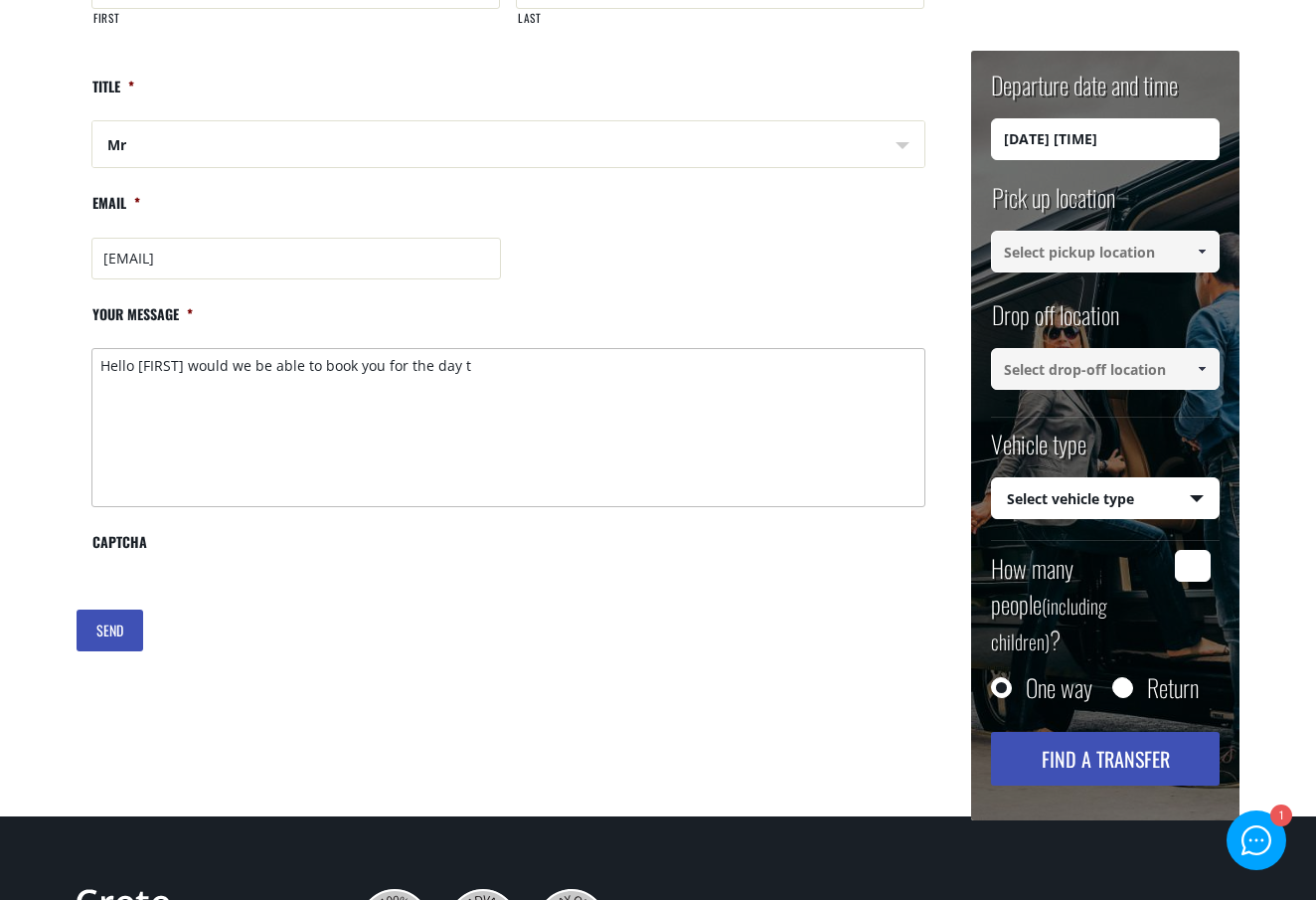 scroll, scrollTop: 1016, scrollLeft: 0, axis: vertical 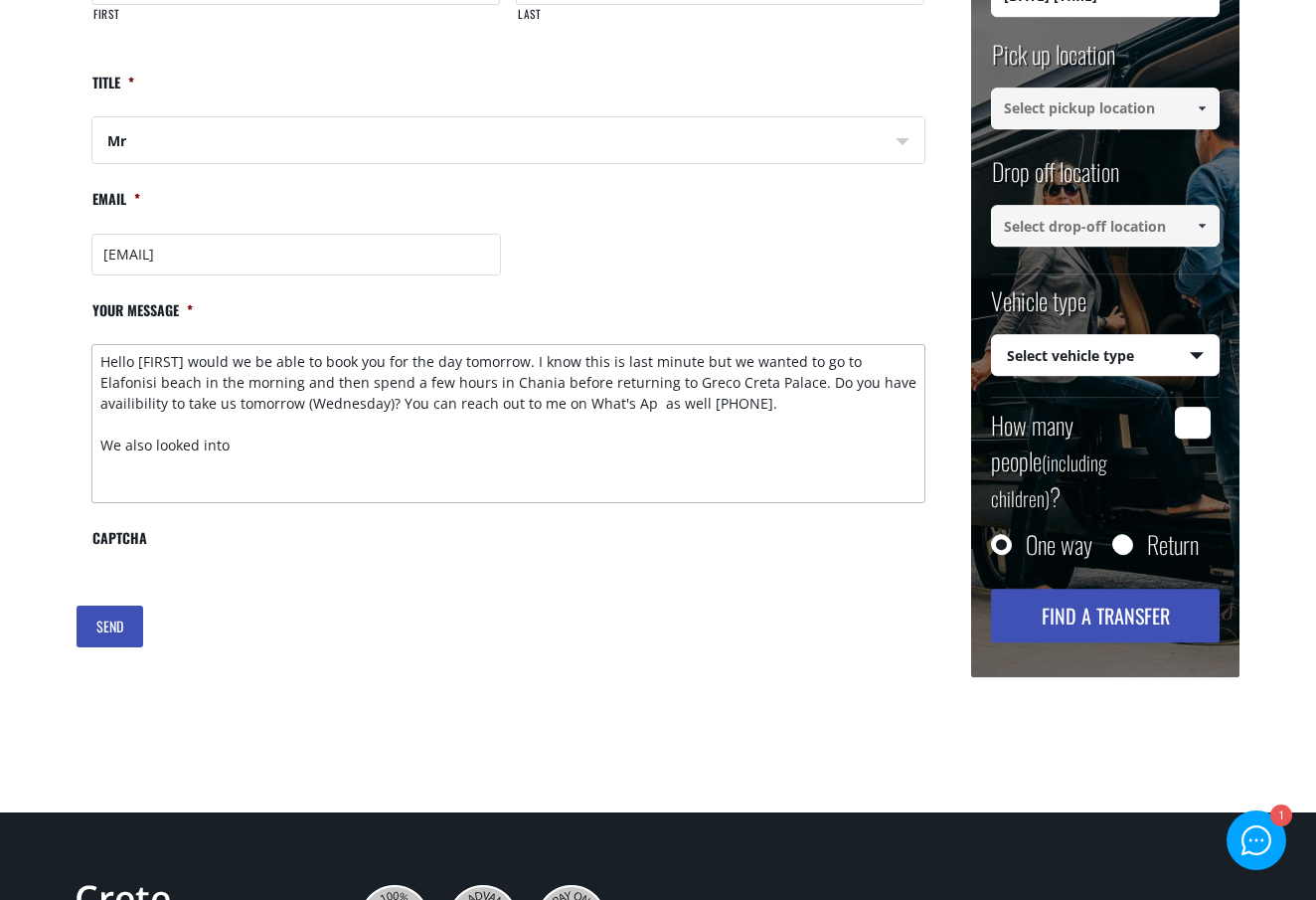 click on "Hello [FIRST] would we be able to book you for the day tomorrow. I know this is last minute but we wanted to go to Elafonisi beach in the morning and then spend a few hours in Chania before returning to Greco Creta Palace. Do you have availibility to take us tomorrow (Wednesday)? You can reach out to me on What's Ap  as well [PHONE].
We also looked into" at bounding box center [508, 424] 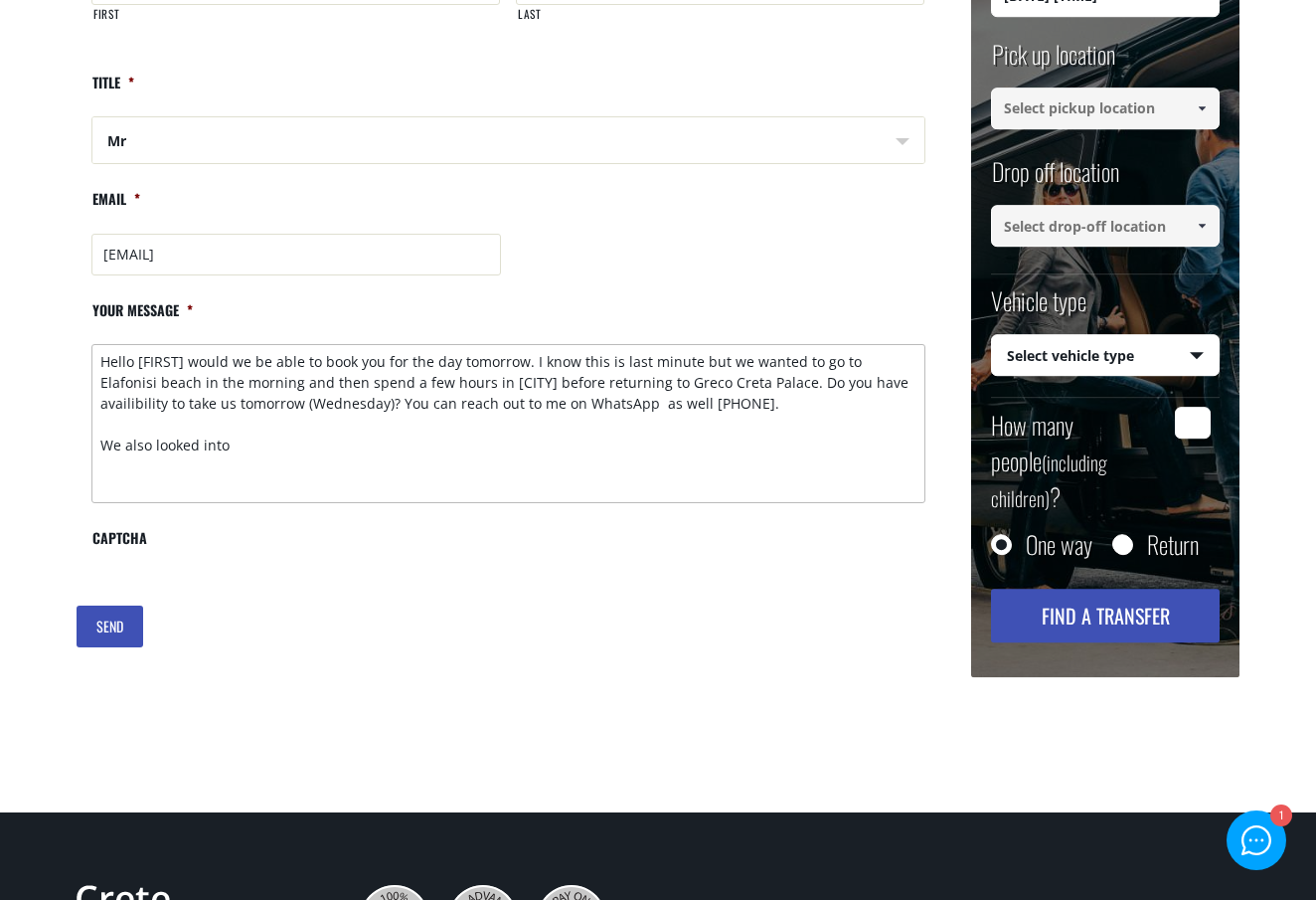 click on "Hello [FIRST] would we be able to book you for the day tomorrow. I know this is last minute but we wanted to go to Elafonisi beach in the morning and then spend a few hours in [CITY] before returning to Greco Creta Palace. Do you have availibility to take us tomorrow (Wednesday)? You can reach out to me on WhatsApp  as well [PHONE].
We also looked into" at bounding box center [508, 424] 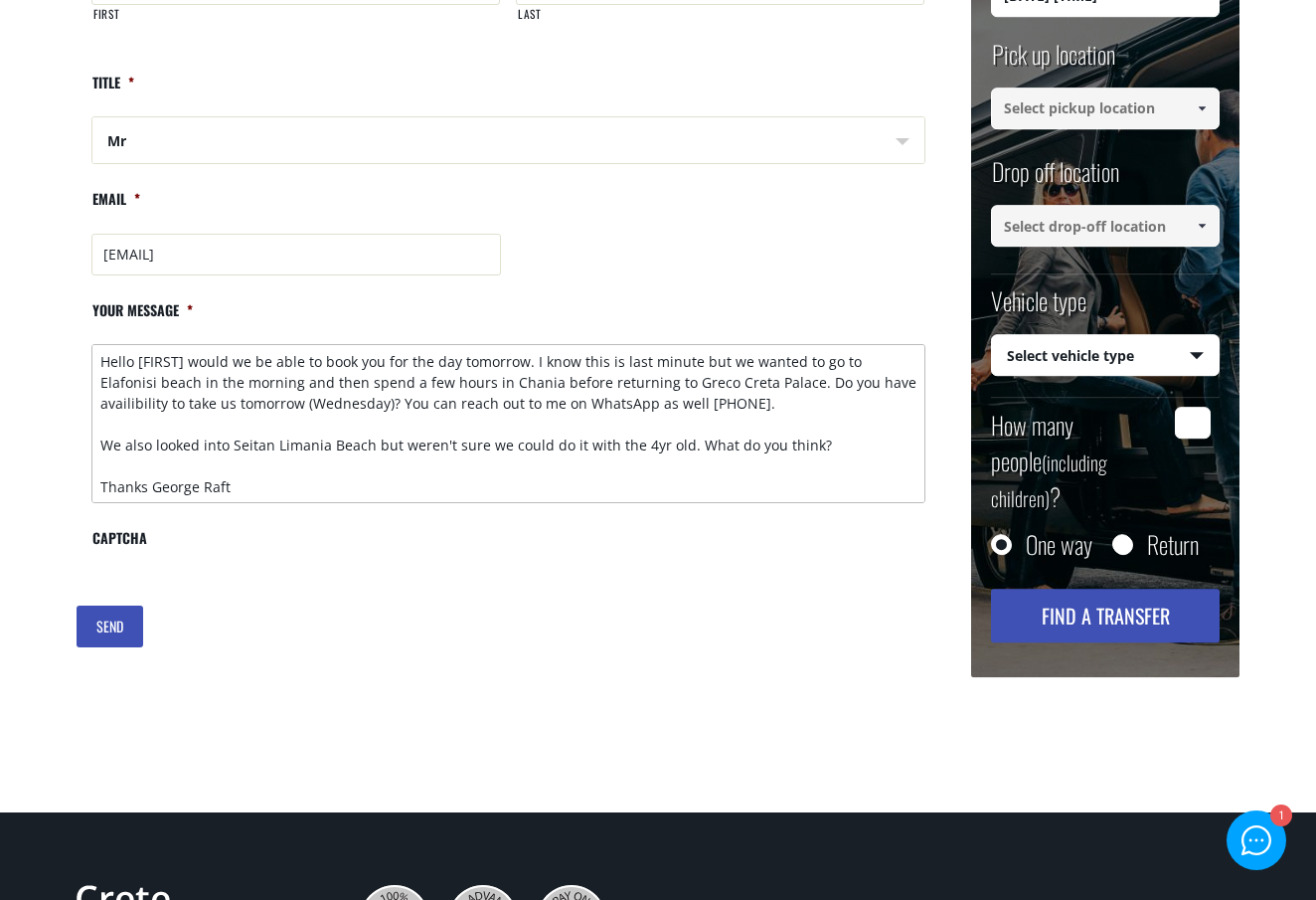 click on "Hello [FIRST] would we be able to book you for the day tomorrow. I know this is last minute but we wanted to go to Elafonisi beach in the morning and then spend a few hours in Chania before returning to Greco Creta Palace. Do you have availibility to take us tomorrow (Wednesday)? You can reach out to me on WhatsApp as well [PHONE].
We also looked into Seitan Limania Beach but weren't sure we could do it with the 4yr old. What do you think?
Thanks George Raft
[FIRST] [LAST]" at bounding box center [508, 424] 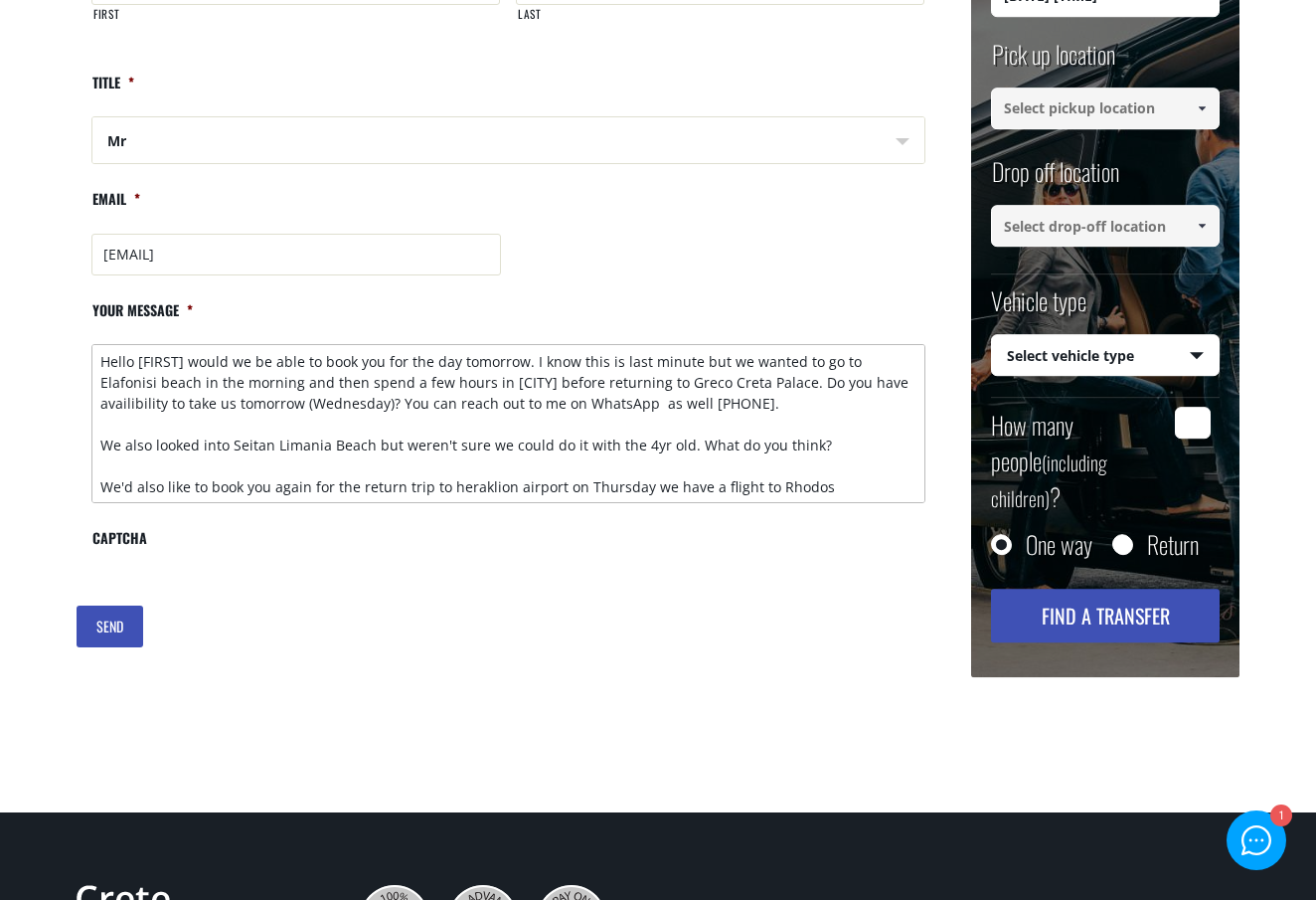 click on "Hello [FIRST] would we be able to book you for the day tomorrow. I know this is last minute but we wanted to go to Elafonisi beach in the morning and then spend a few hours in [CITY] before returning to Greco Creta Palace. Do you have availibility to take us tomorrow (Wednesday)? You can reach out to me on WhatsApp  as well [PHONE].
We also looked into Seitan Limania Beach but weren't sure we could do it with the 4yr old. What do you think?
We'd also like to book you again for the return trip to heraklion airport on Thursday we have a flight to Rhodos
[FIRST] [LAST]" at bounding box center [508, 424] 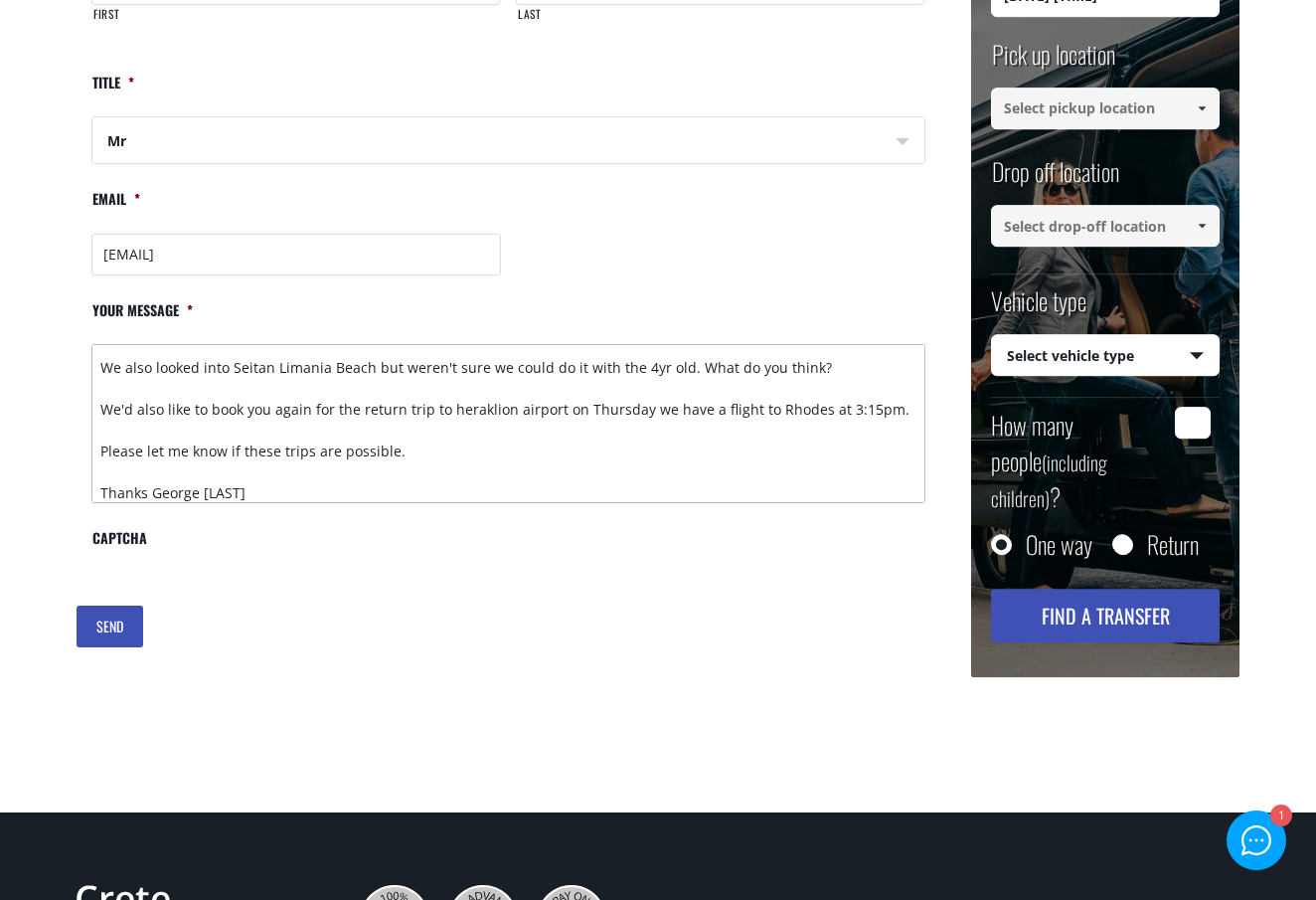 scroll, scrollTop: 0, scrollLeft: 0, axis: both 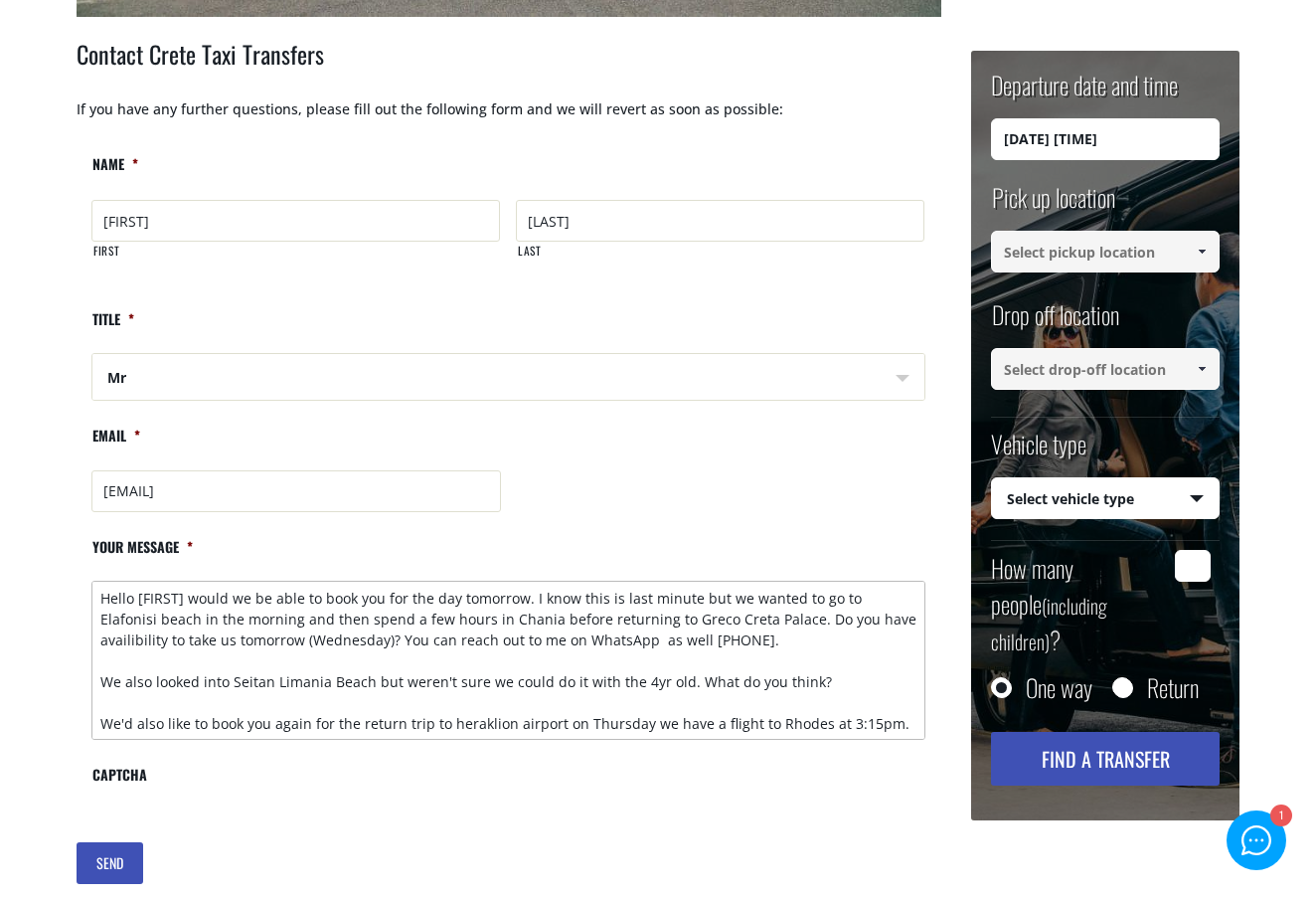 type on "Hello [FIRST] would we be able to book you for the day tomorrow. I know this is last minute but we wanted to go to Elafonisi beach in the morning and then spend a few hours in Chania before returning to Greco Creta Palace. Do you have availibility to take us tomorrow (Wednesday)? You can reach out to me on WhatsApp  as well [PHONE].
We also looked into Seitan Limania Beach but weren't sure we could do it with the 4yr old. What do you think?
We'd also like to book you again for the return trip to heraklion airport on Thursday we have a flight to Rhodes at 3:15pm.
Please let me know if these trips are possible.
Thanks George [LAST]
GEORGE [LAST]" 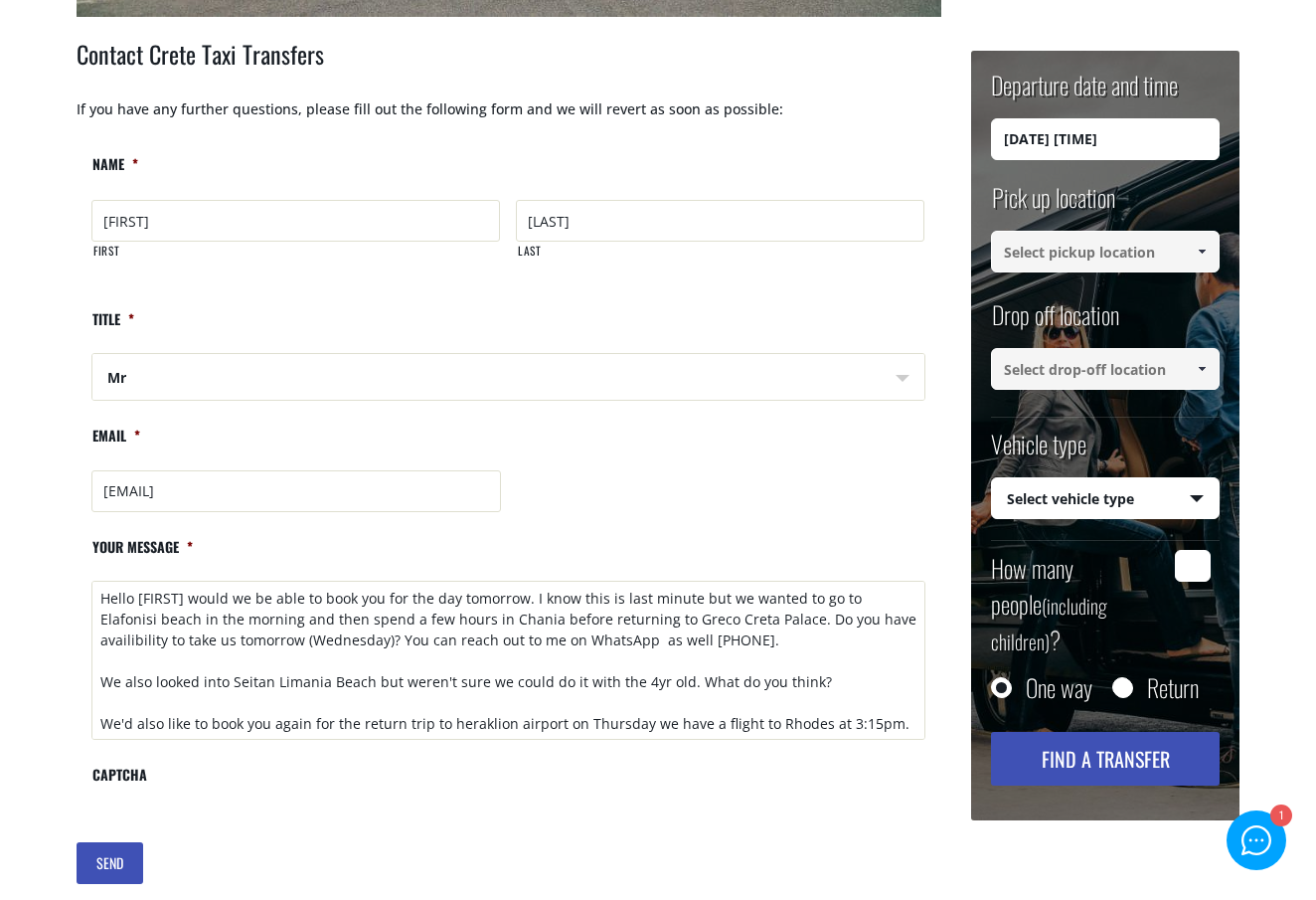 click on "SEND" at bounding box center (109, 863) 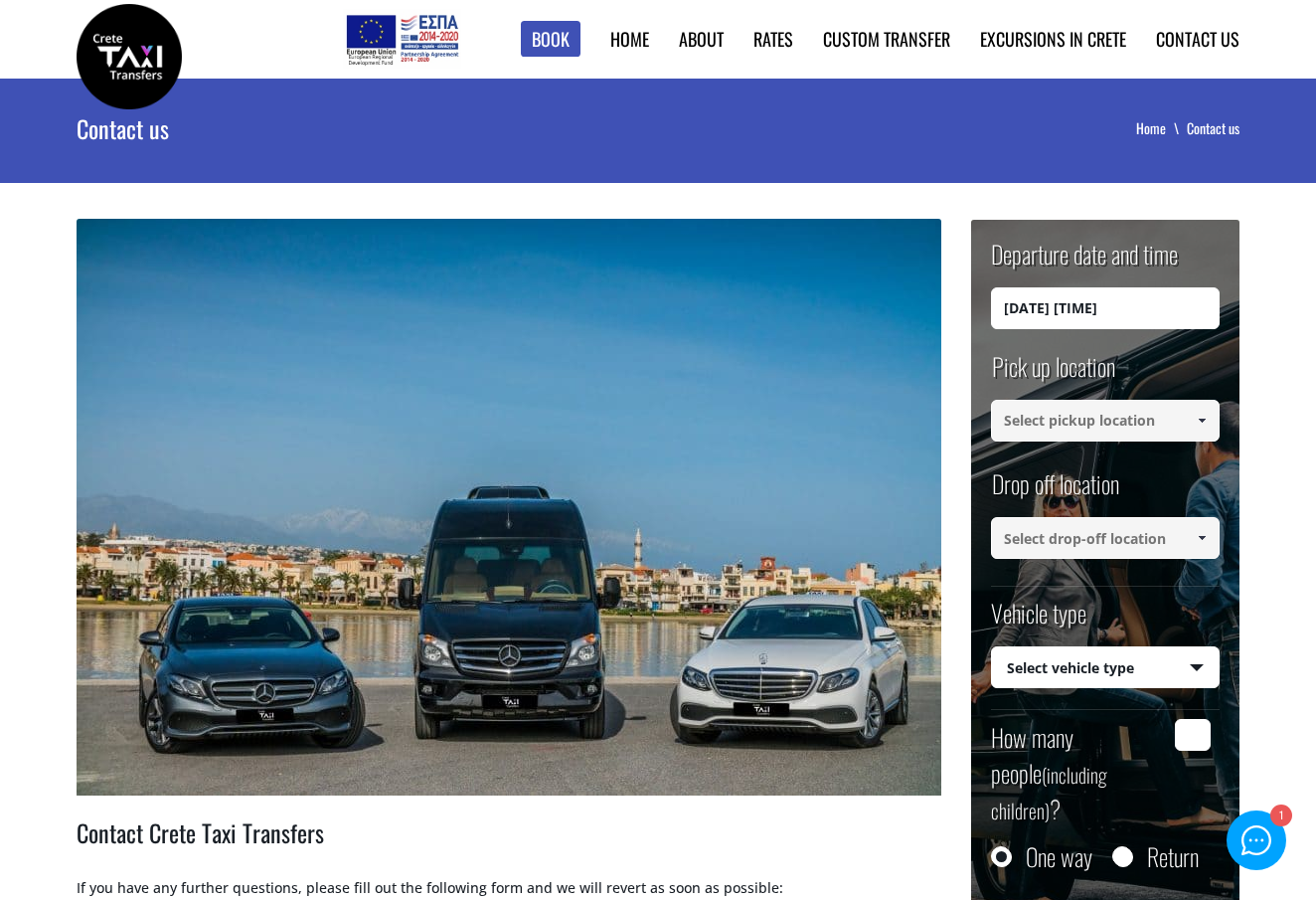 scroll, scrollTop: 0, scrollLeft: 0, axis: both 